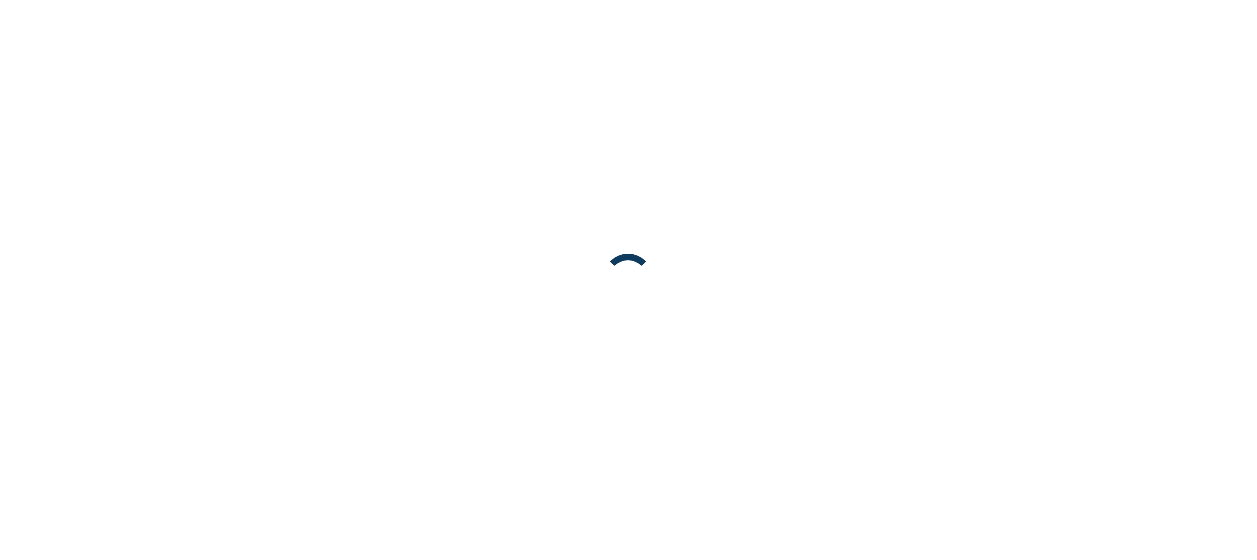 scroll, scrollTop: 0, scrollLeft: 0, axis: both 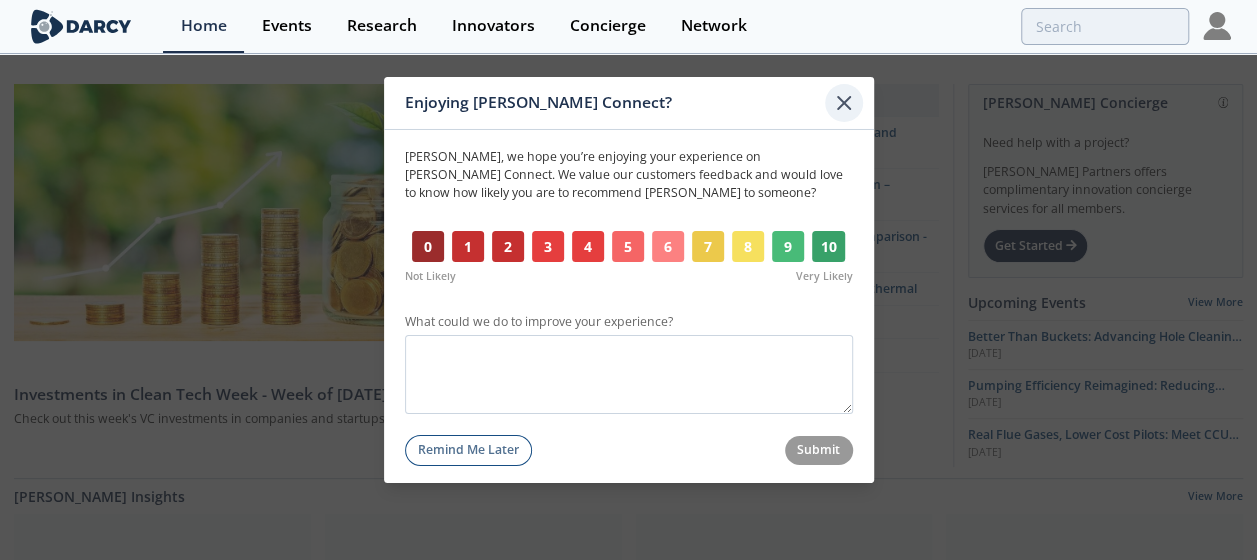 click 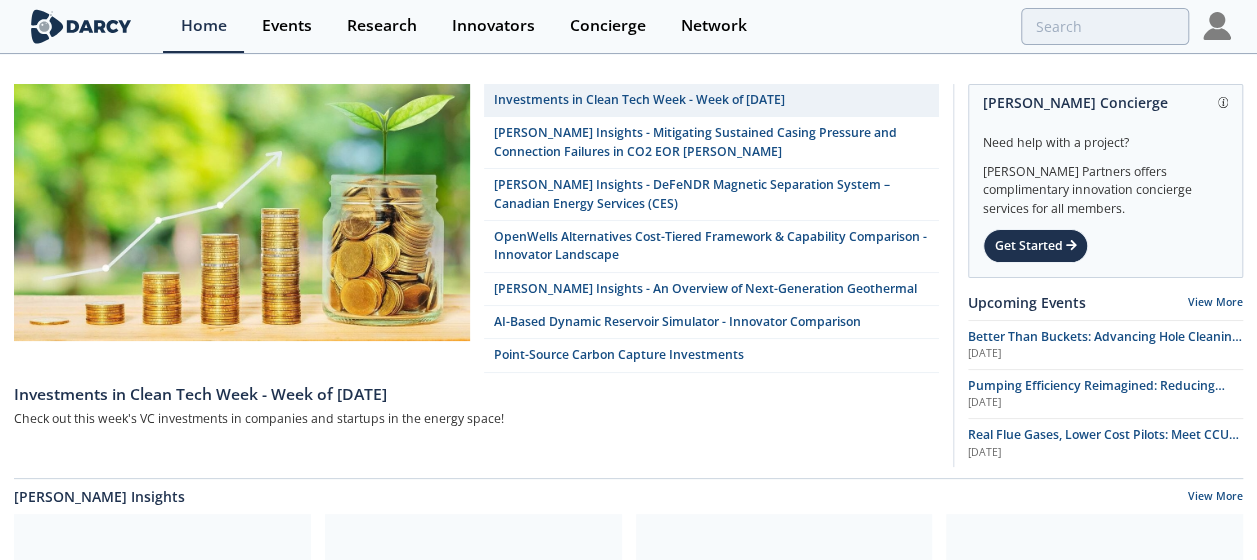 click at bounding box center [1217, 26] 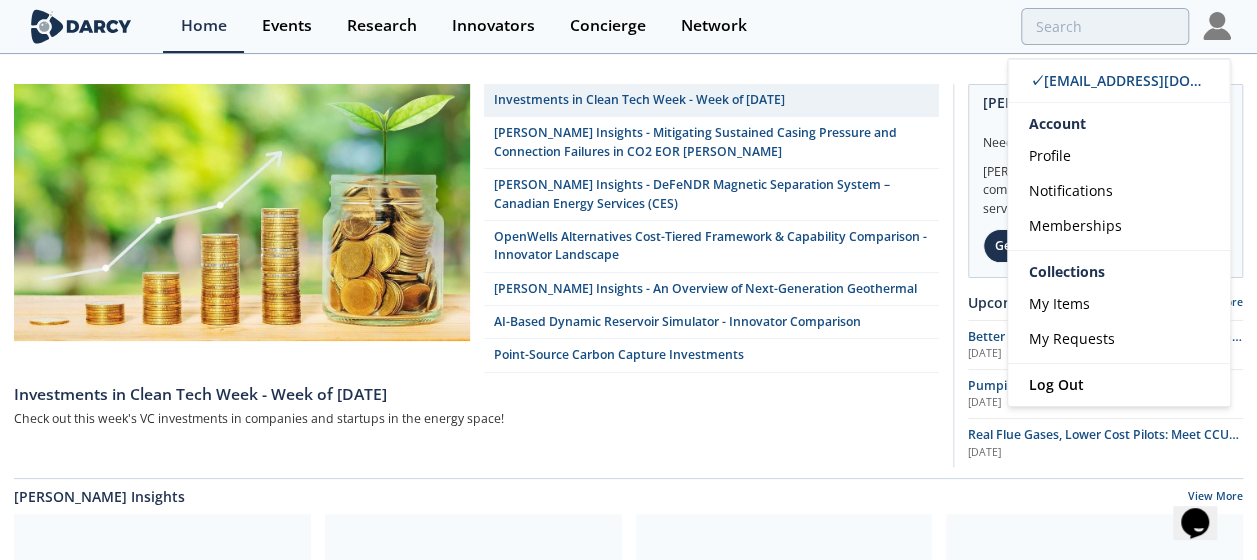 scroll, scrollTop: 0, scrollLeft: 0, axis: both 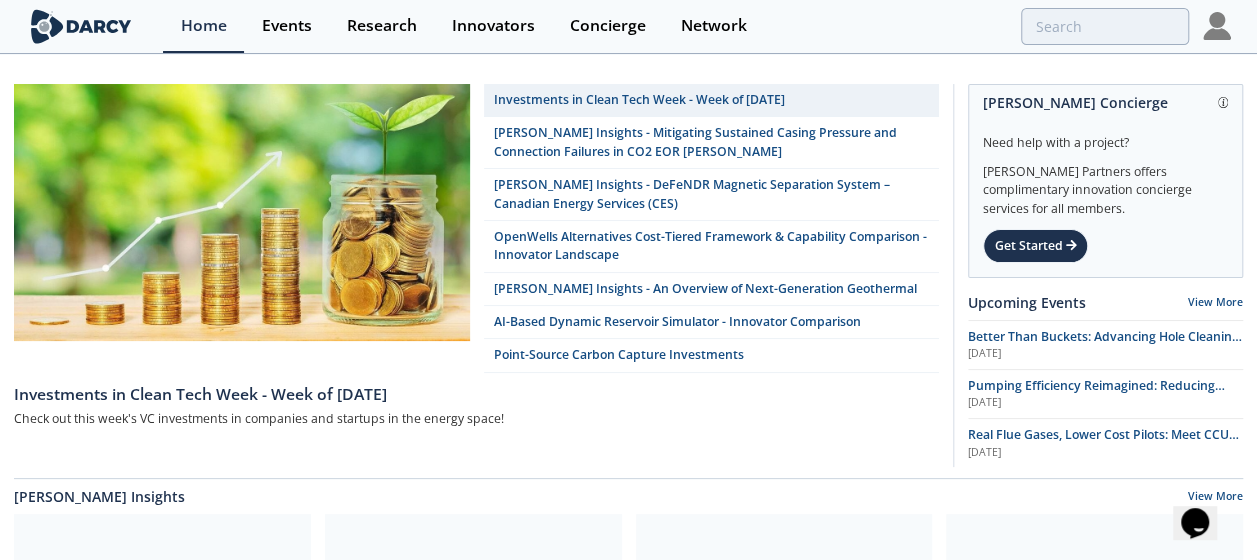 click at bounding box center [1217, 26] 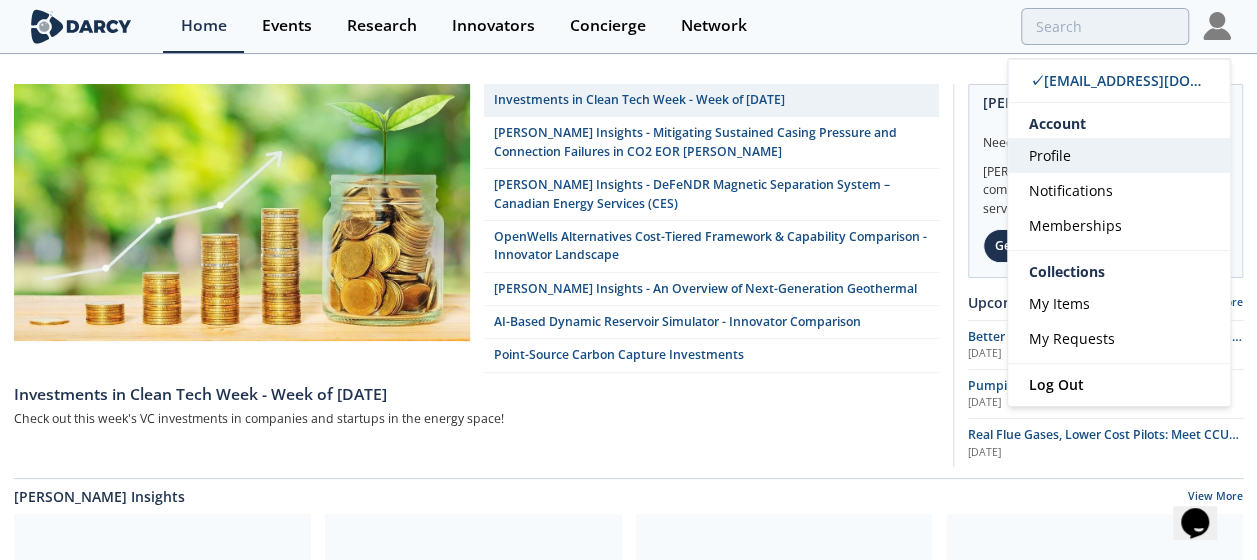 click on "Profile" at bounding box center (1119, 155) 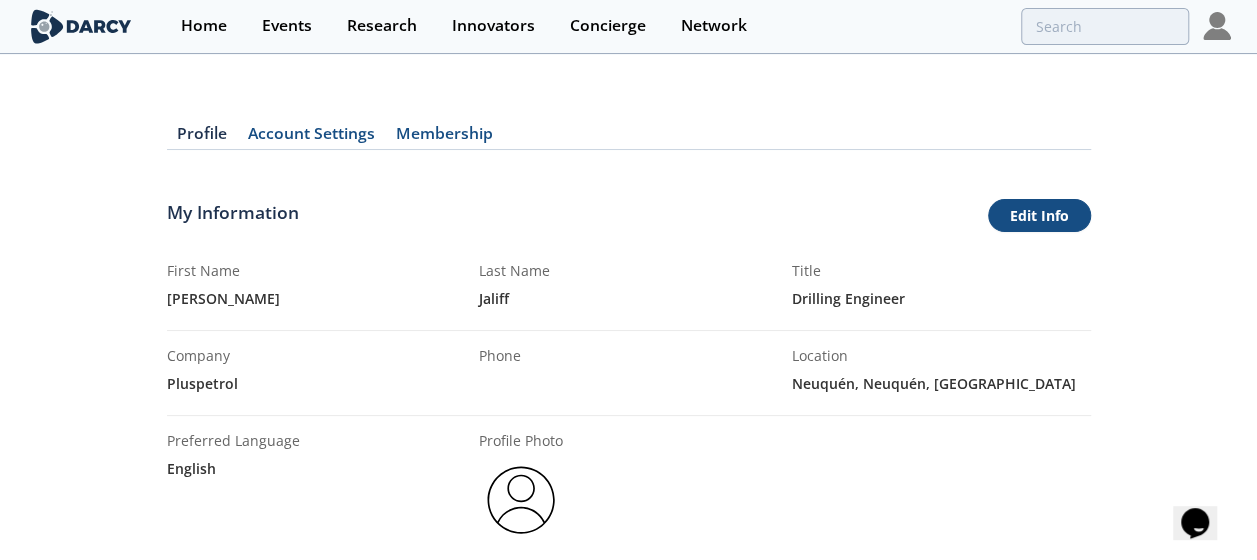 click on "Edit Info" at bounding box center (1039, 216) 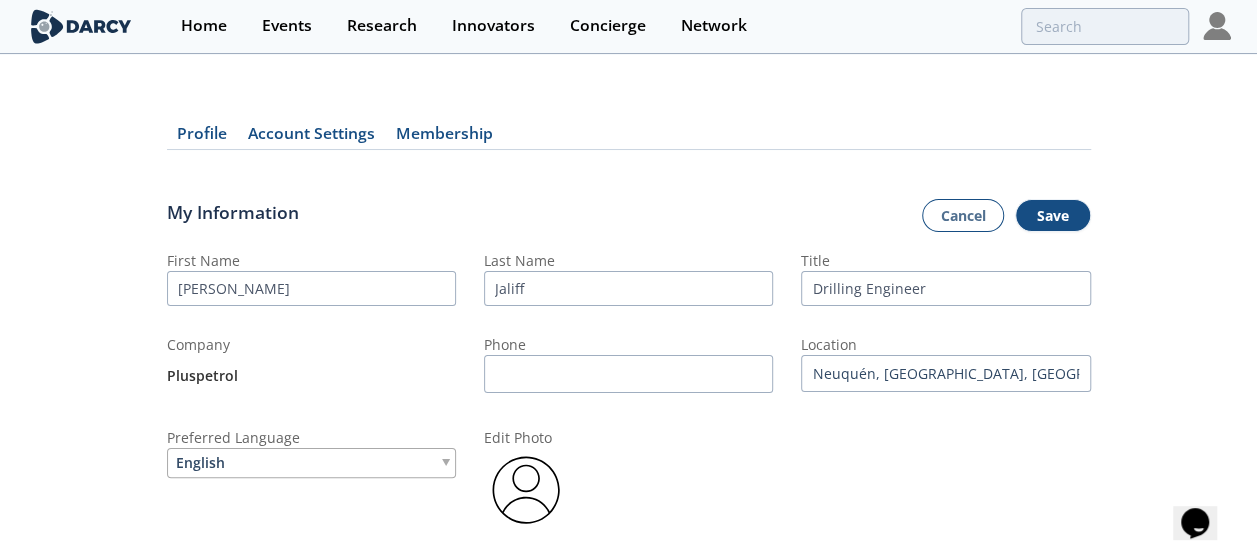 type on "[EMAIL_ADDRESS][DOMAIN_NAME]" 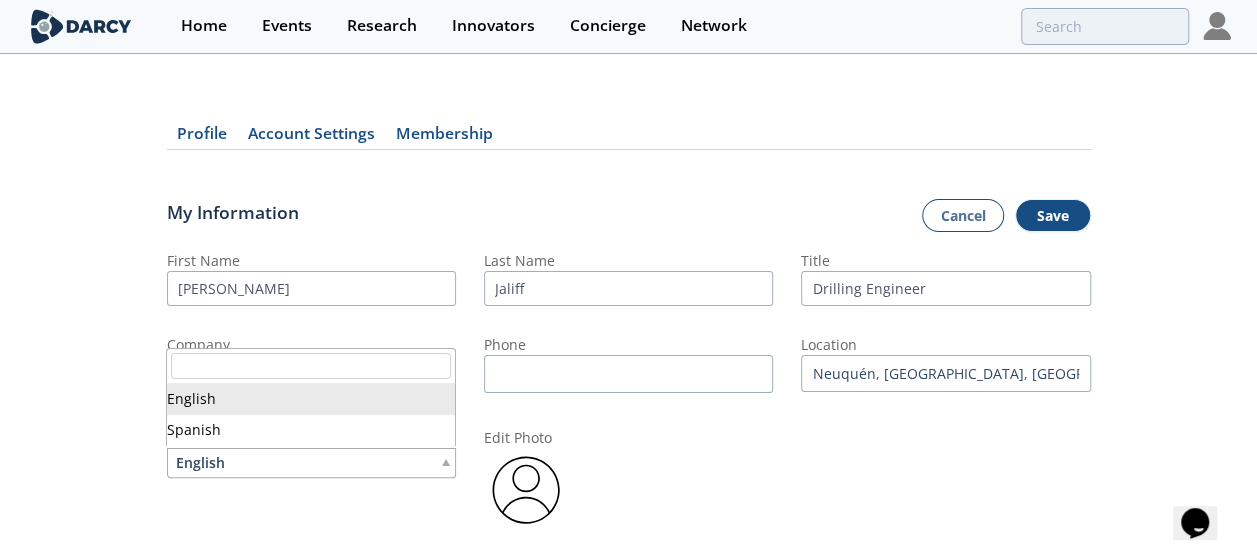 click on "English" at bounding box center [311, 463] 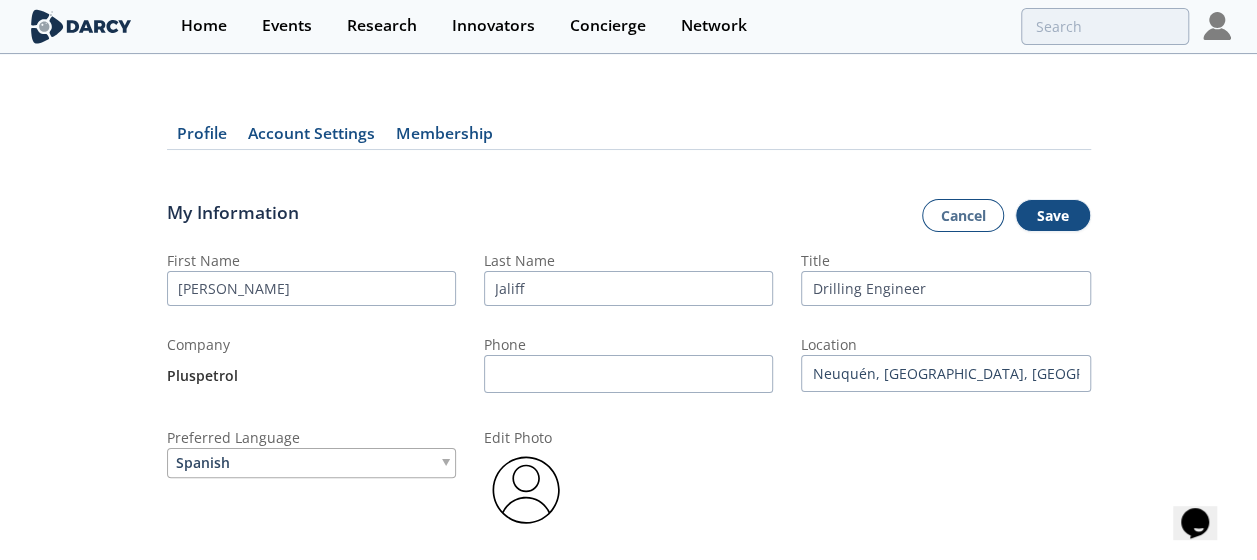 click at bounding box center (526, 490) 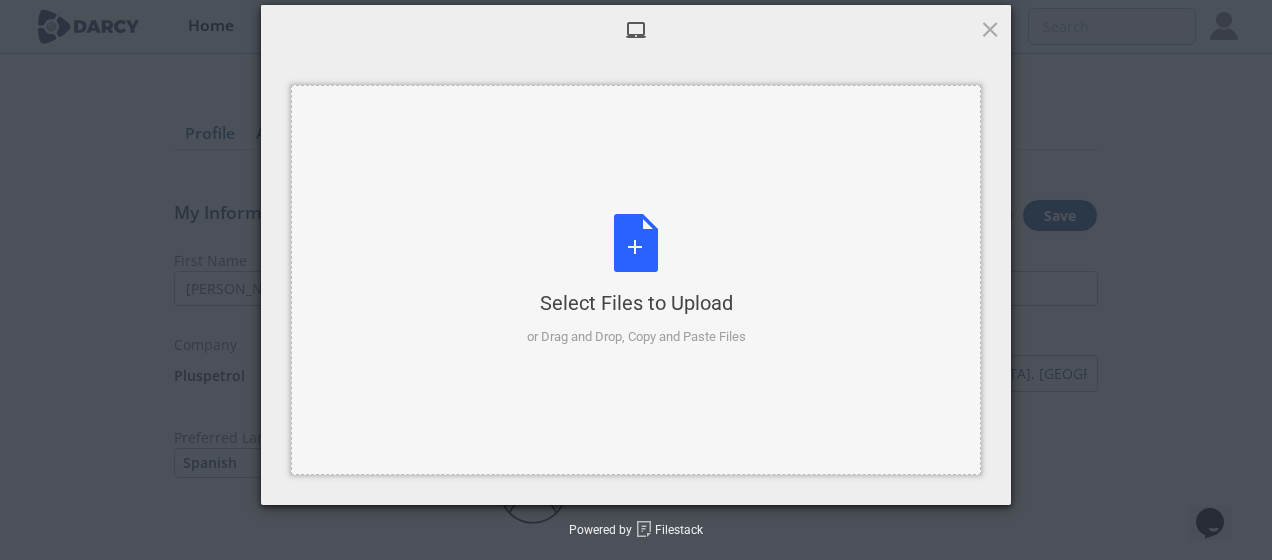 click on "Select Files to Upload
or Drag and Drop, Copy and Paste Files" at bounding box center [636, 280] 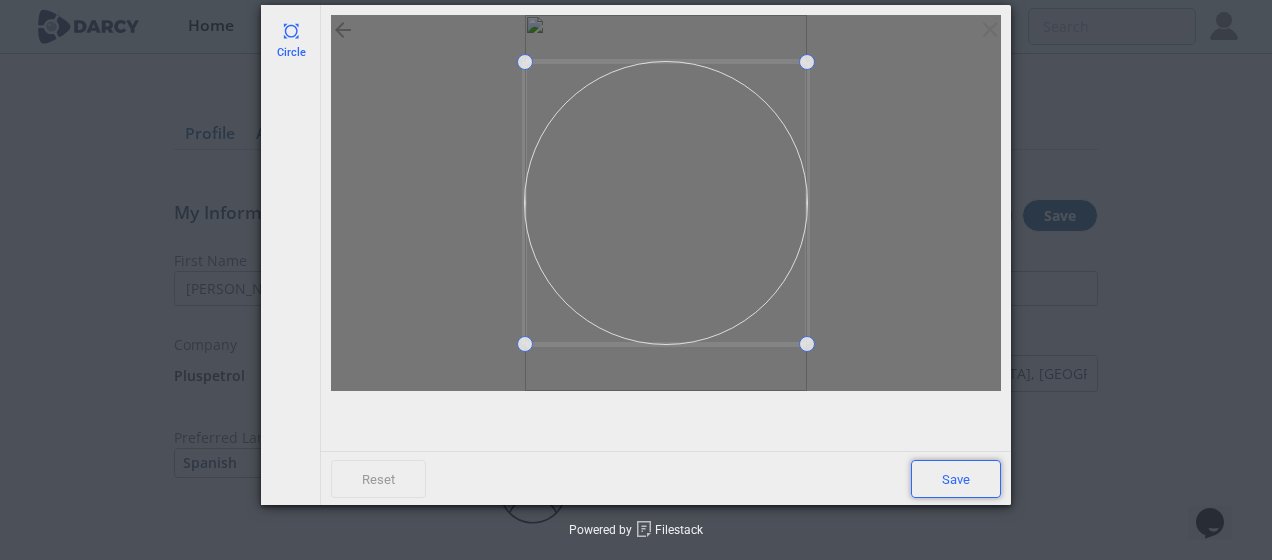 click on "Save" at bounding box center (956, 479) 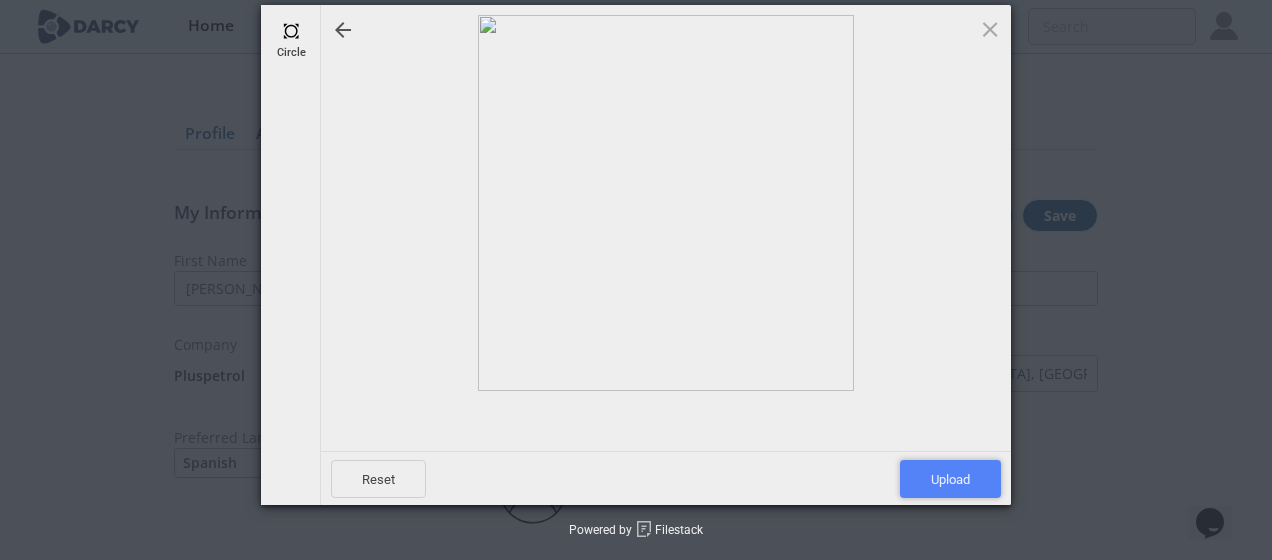 click on "Upload" at bounding box center (950, 479) 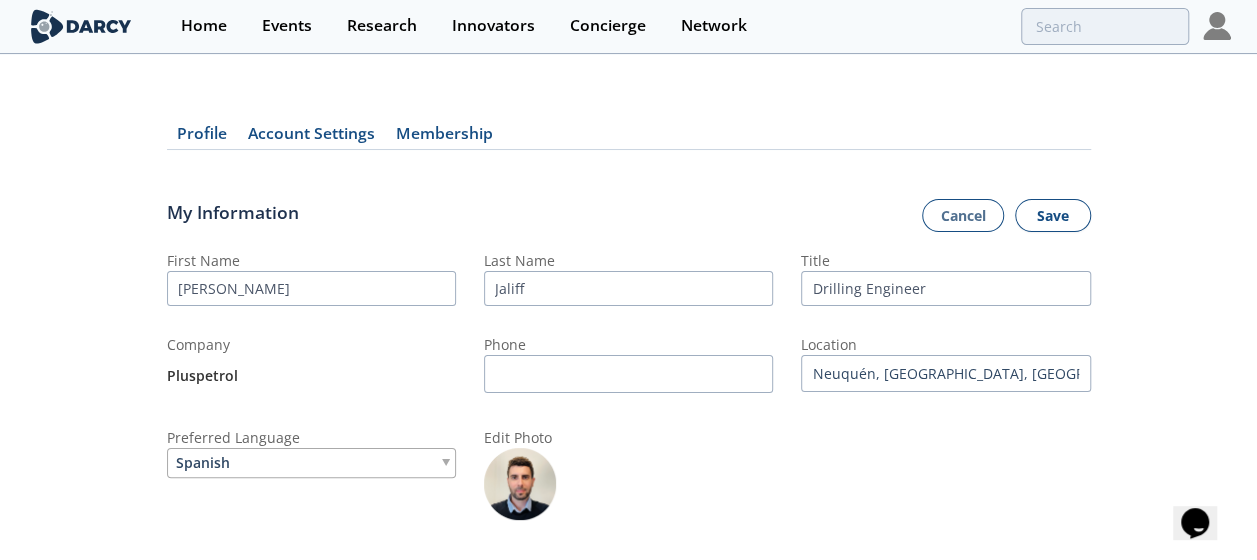 click on "Save" at bounding box center [1053, 216] 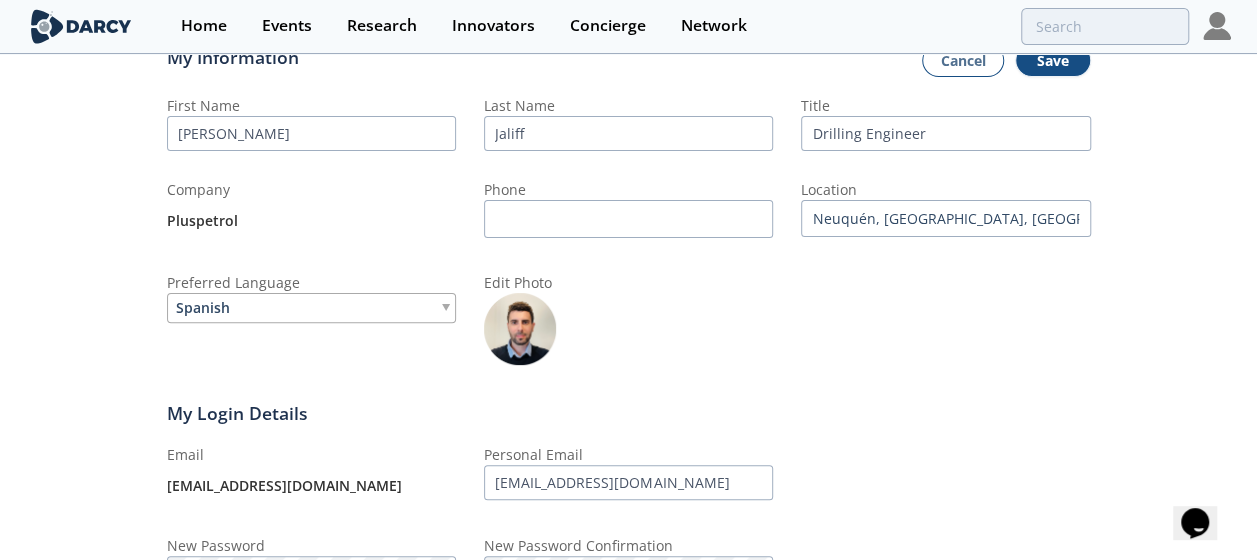 scroll, scrollTop: 0, scrollLeft: 0, axis: both 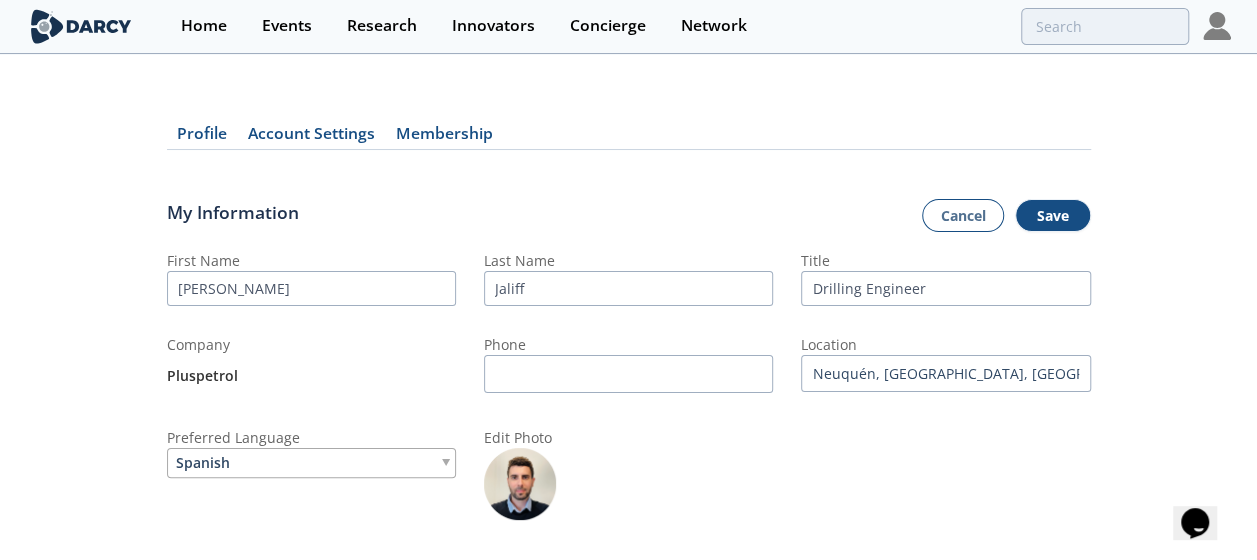 click on "Account Settings" at bounding box center (312, 138) 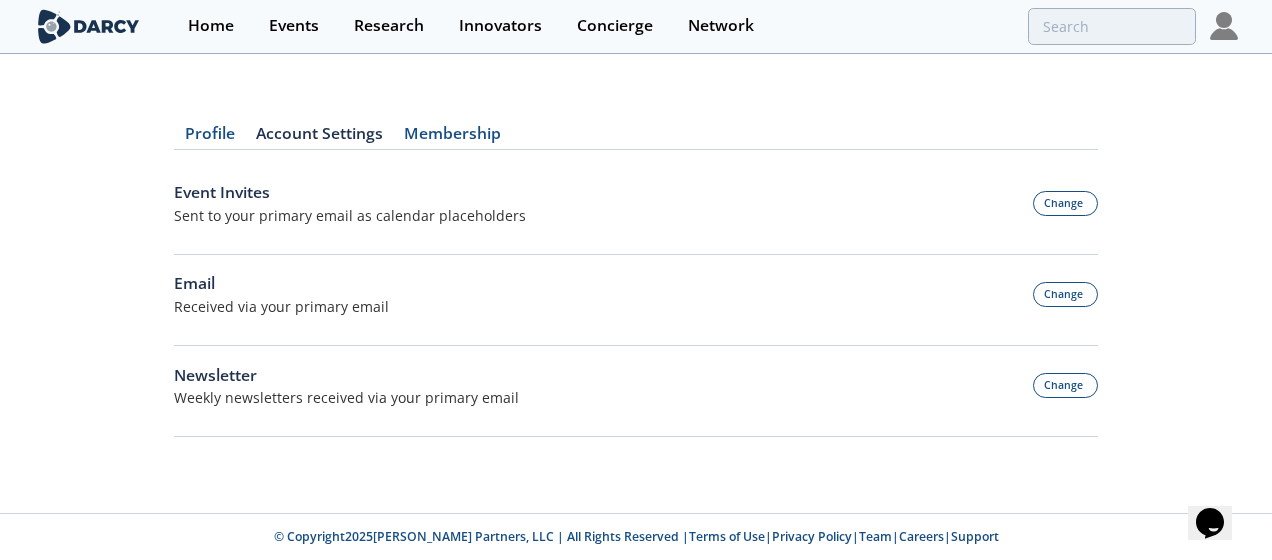 click on "Membership" at bounding box center (452, 138) 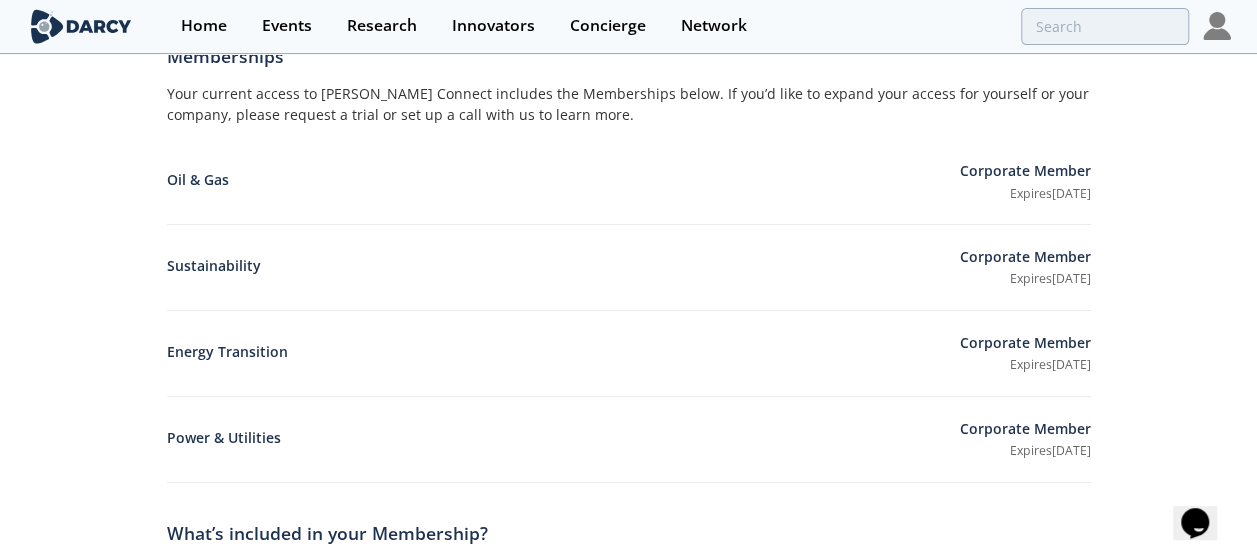 scroll, scrollTop: 0, scrollLeft: 0, axis: both 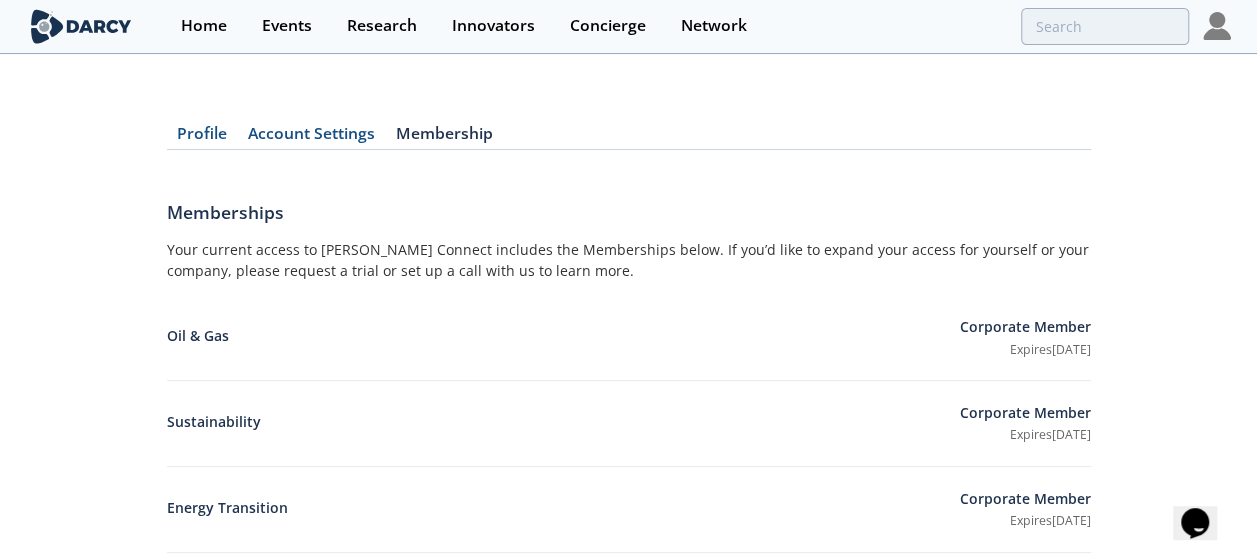 click on "Profile
Account Settings
Membership
Memberships
Your current access to [PERSON_NAME] Connect includes the Memberships below. If you’d like to expand your access for yourself or your company, please request a trial or set up a call with us to learn more.
Oil & Gas
Corporate Member
Expires  [DATE]
Sustainability
Corporate Member
Expires  [DATE]
Energy Transition
Corporate Member
Expires  [DATE]
Power & Utilities" at bounding box center [629, 766] 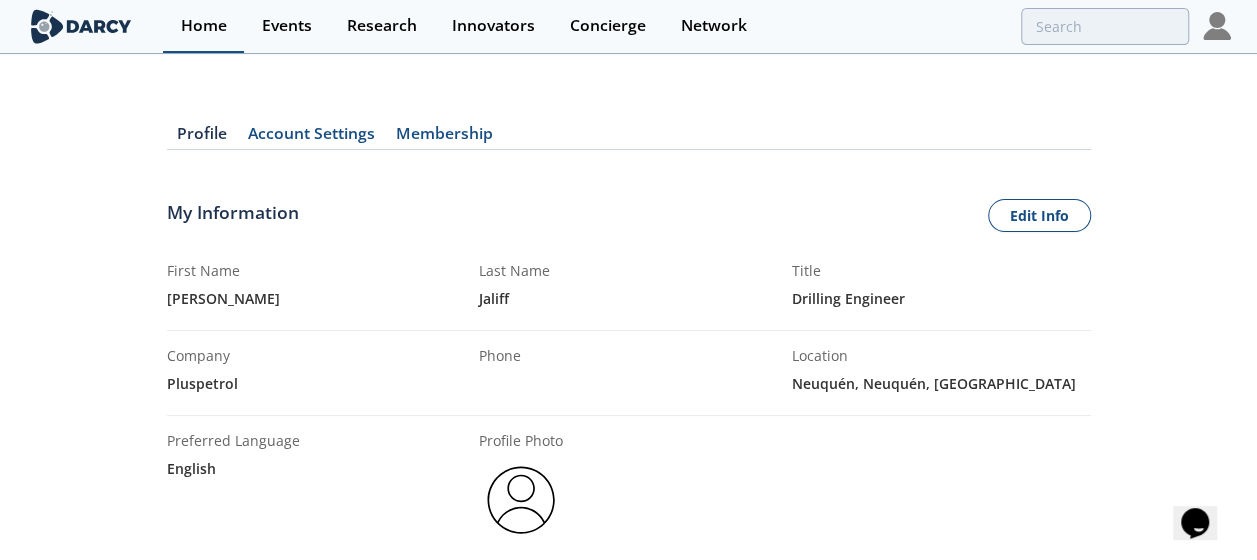 click on "Home" at bounding box center (204, 26) 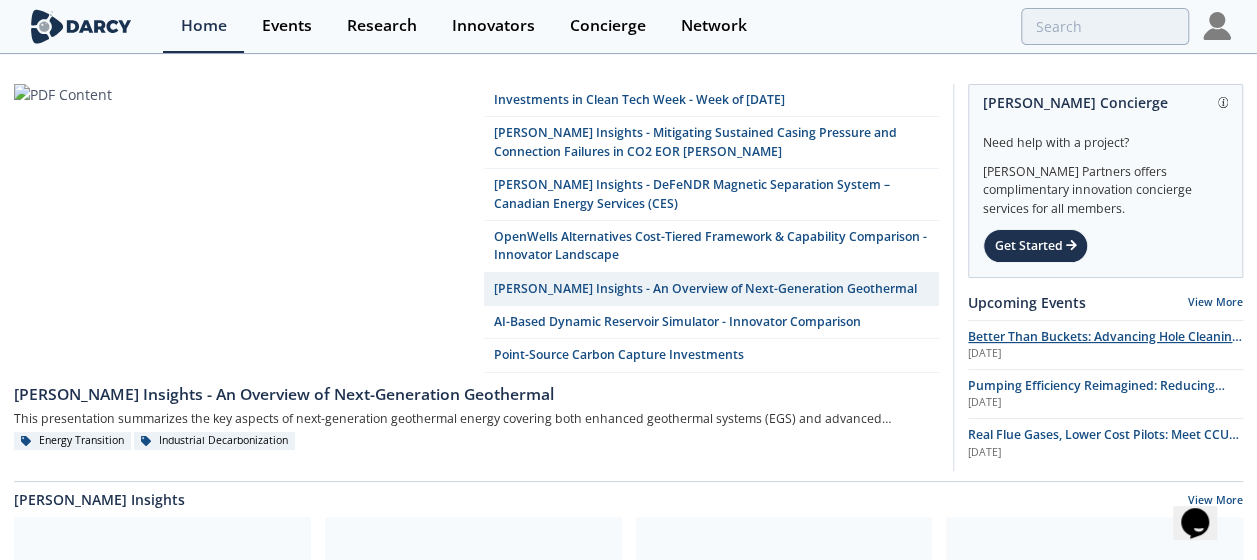 click on "Better Than Buckets: Advancing Hole Cleaning with DrillDocs’ Automated Cuttings Monitoring" at bounding box center [1105, 345] 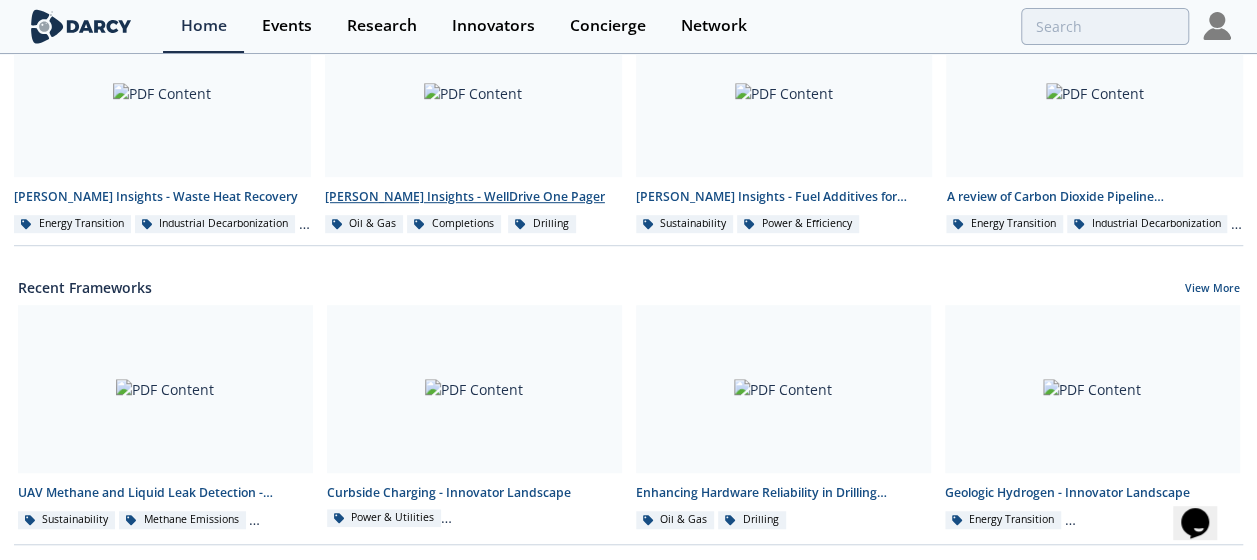 scroll, scrollTop: 523, scrollLeft: 0, axis: vertical 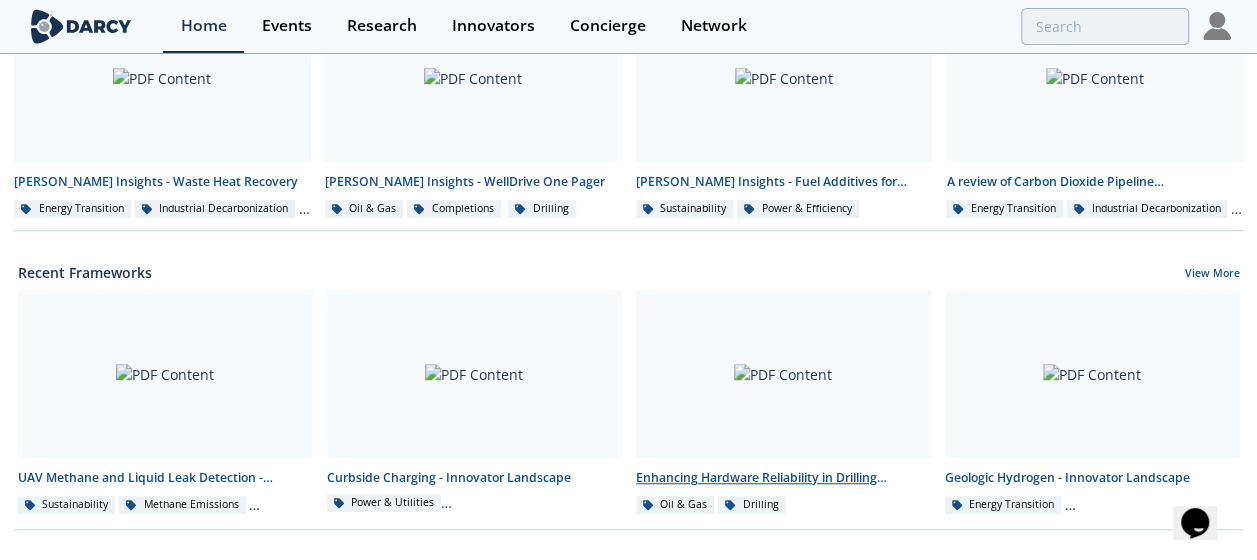 click on "Enhancing Hardware Reliability in Drilling Operations - Technology Landscape" at bounding box center (783, 478) 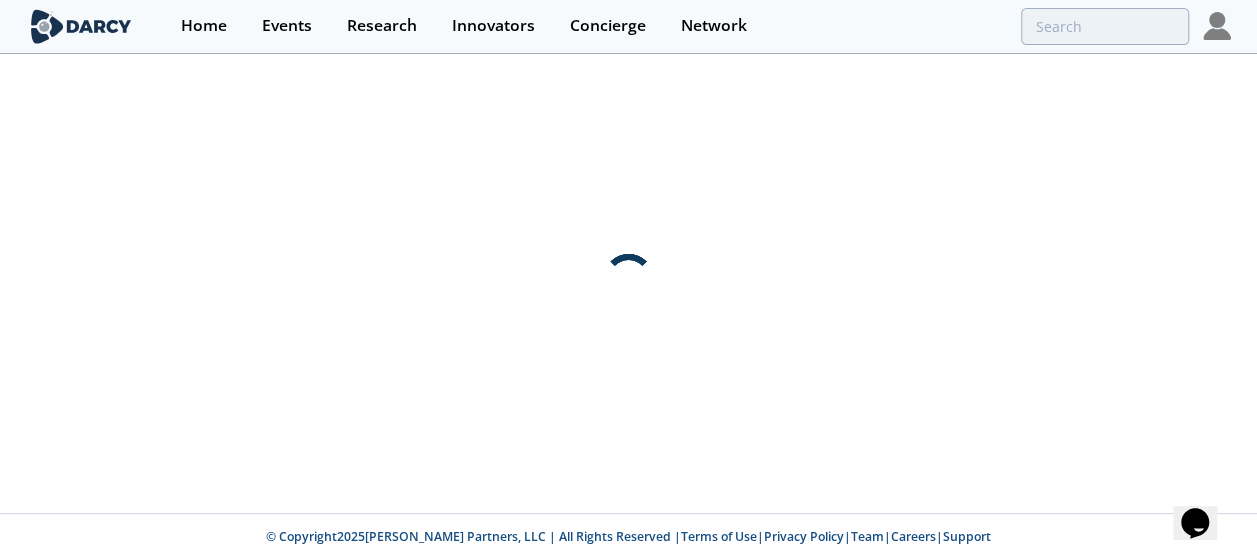 scroll, scrollTop: 0, scrollLeft: 0, axis: both 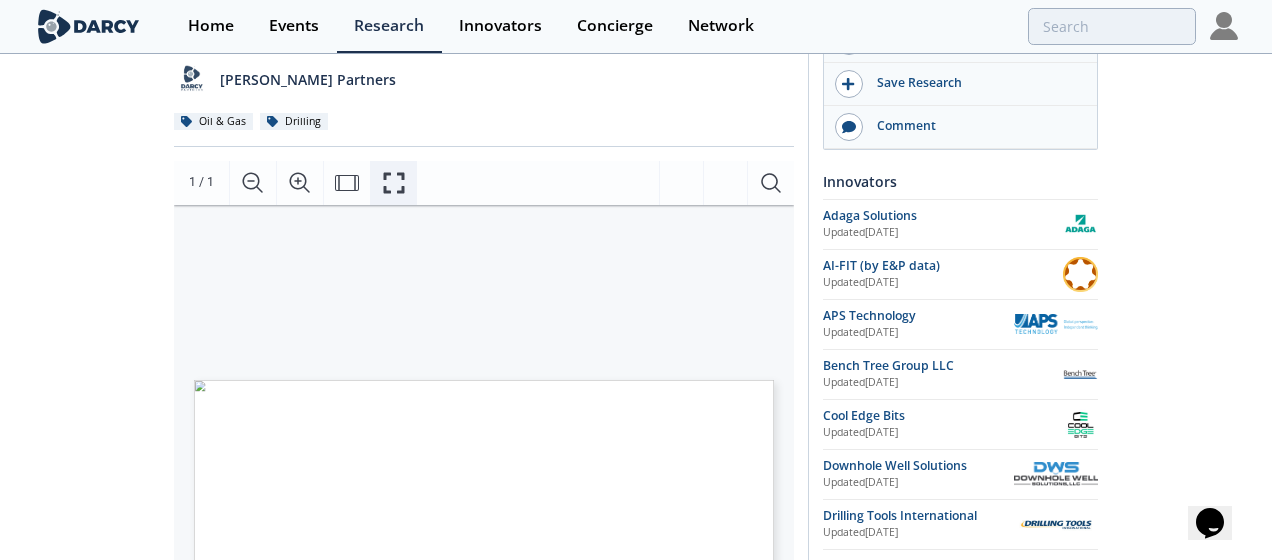 click 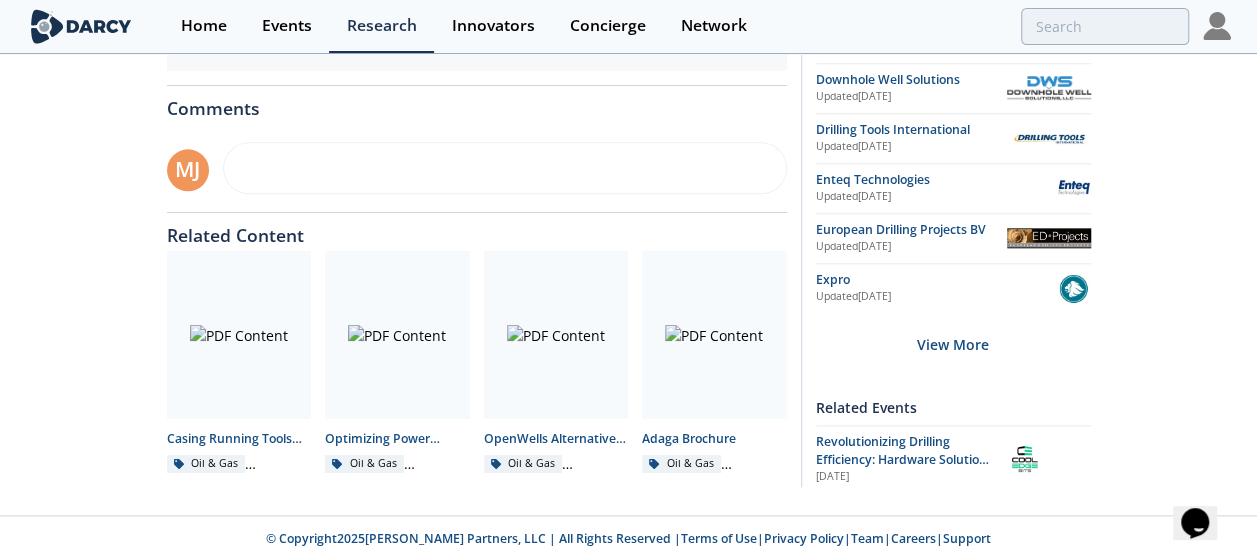 scroll, scrollTop: 1024, scrollLeft: 0, axis: vertical 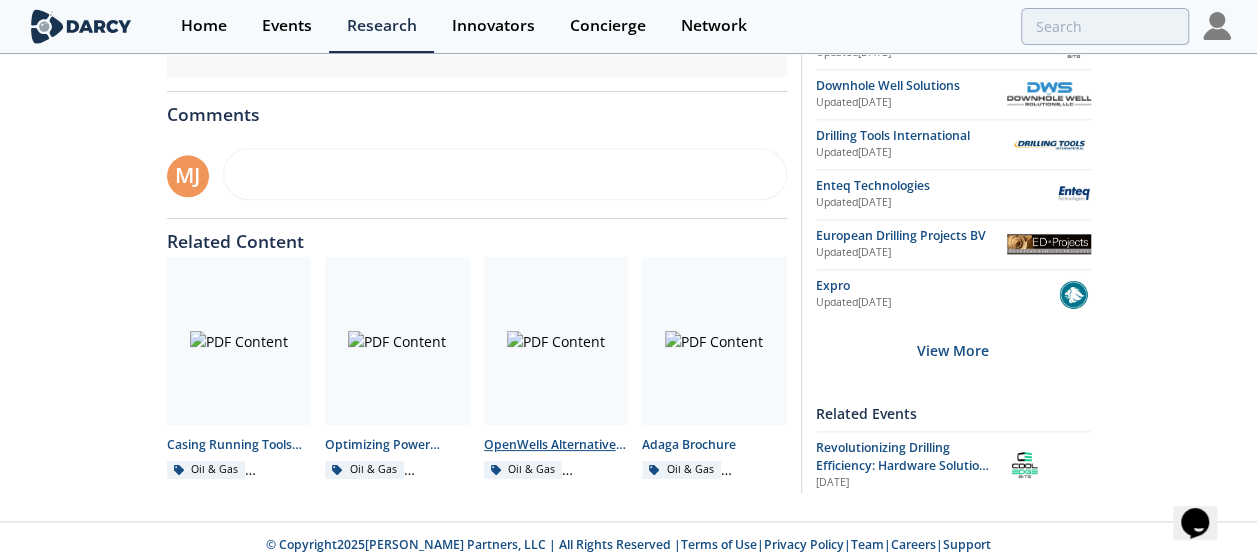 click on "OpenWells Alternatives  Cost-Tiered Framework & Capability Comparison - Innovator Landscape" at bounding box center [556, 445] 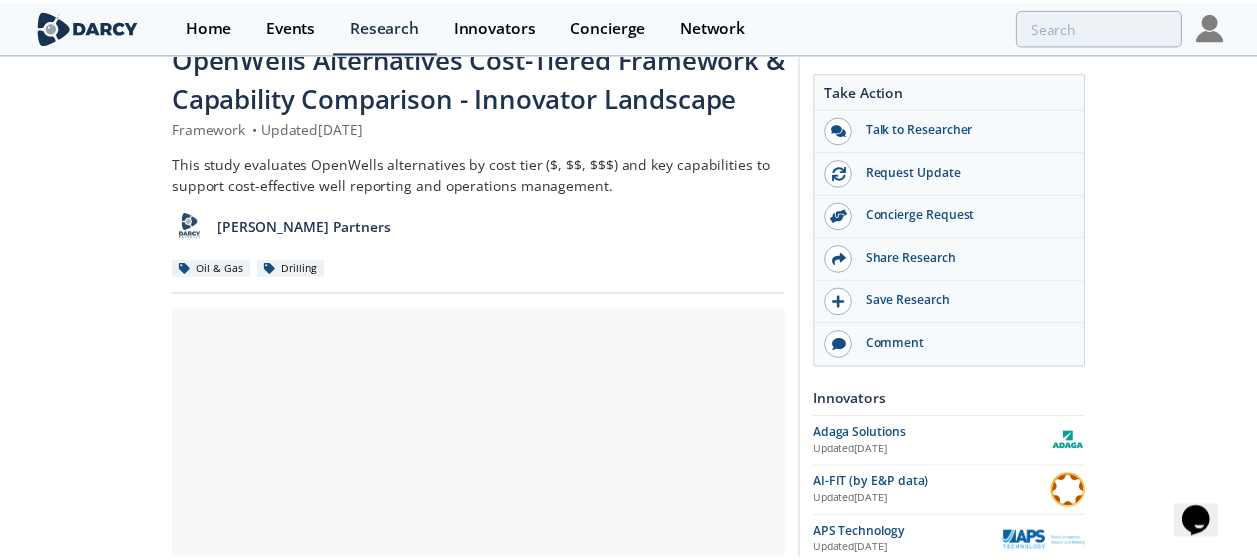 scroll, scrollTop: 0, scrollLeft: 0, axis: both 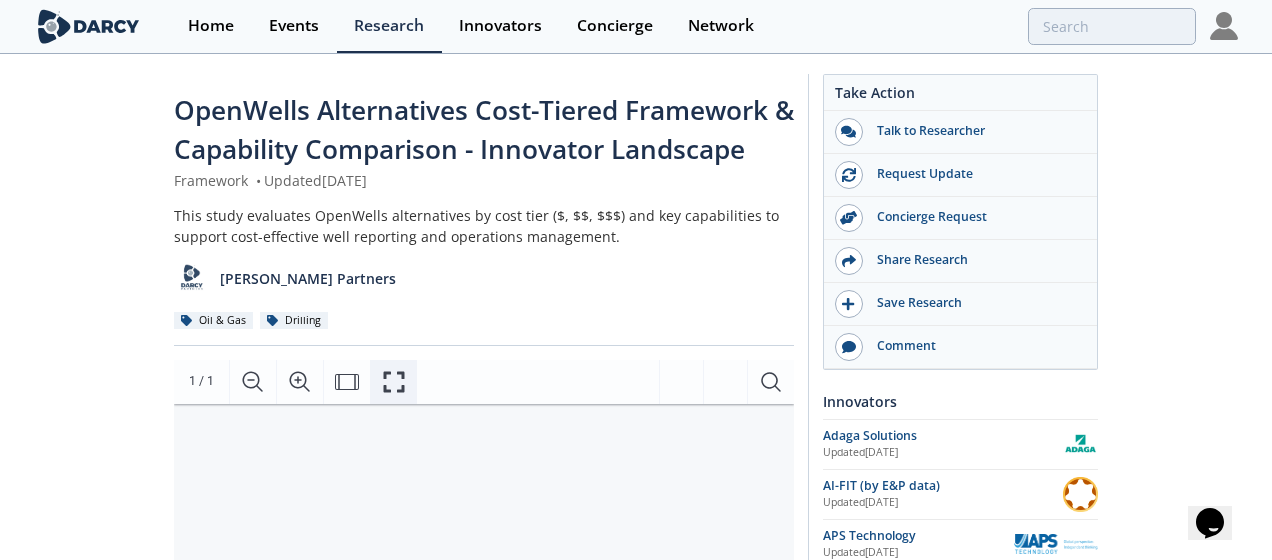 click 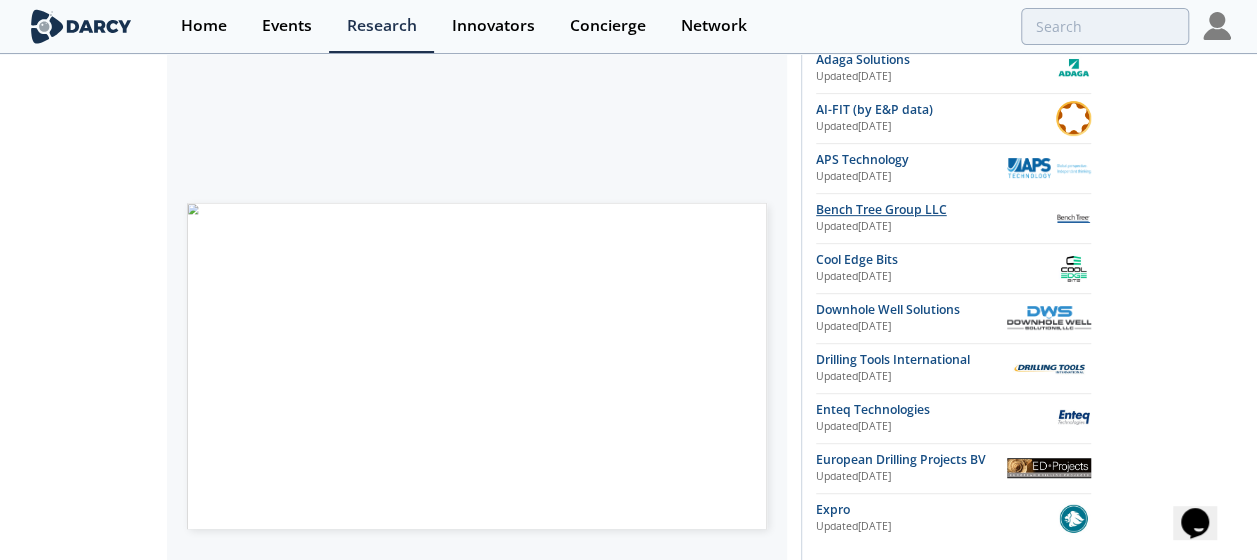 scroll, scrollTop: 390, scrollLeft: 0, axis: vertical 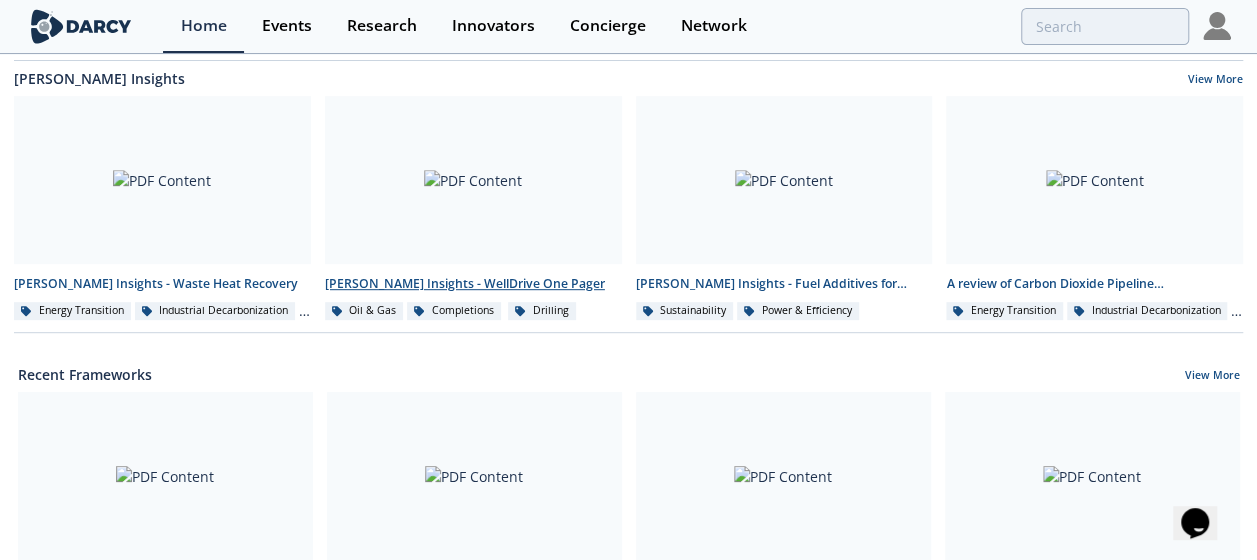 click at bounding box center [473, 180] 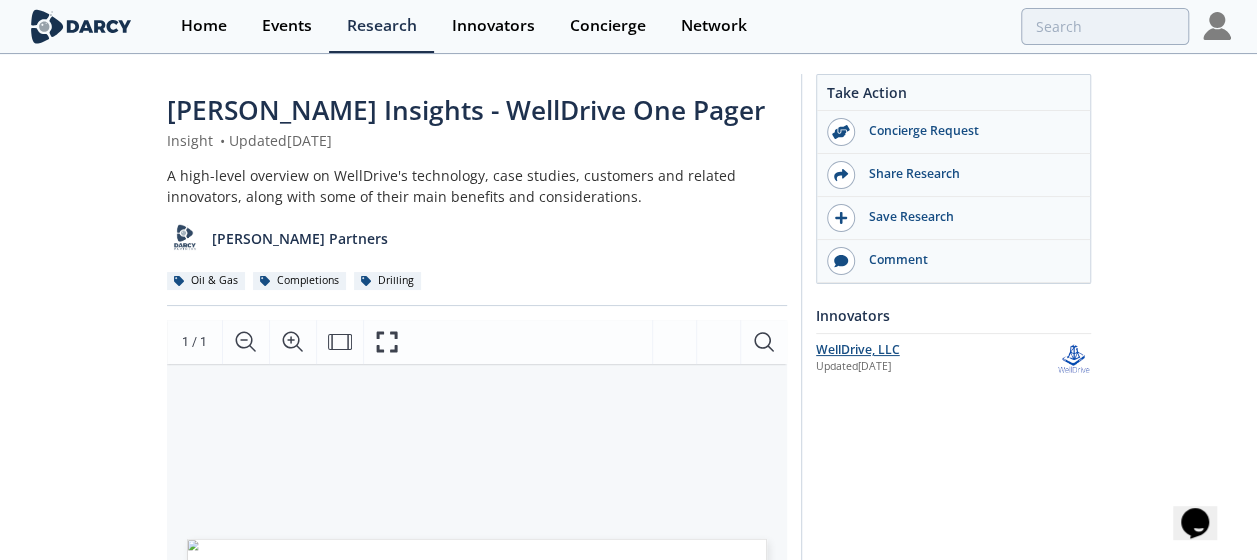 click on "WellDrive, LLC" at bounding box center [936, 350] 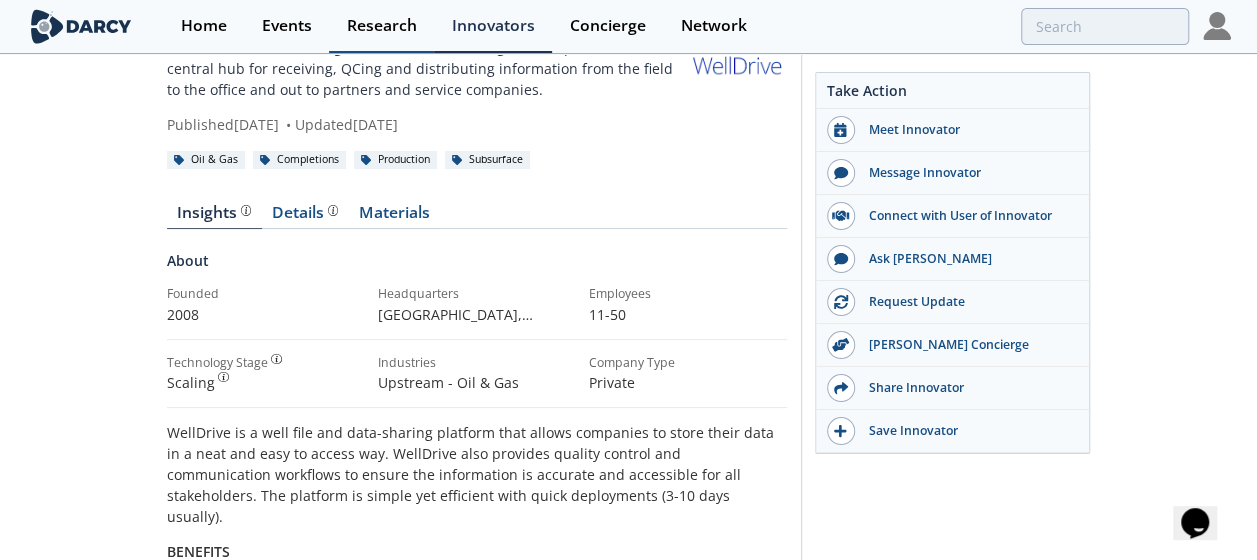 scroll, scrollTop: 103, scrollLeft: 0, axis: vertical 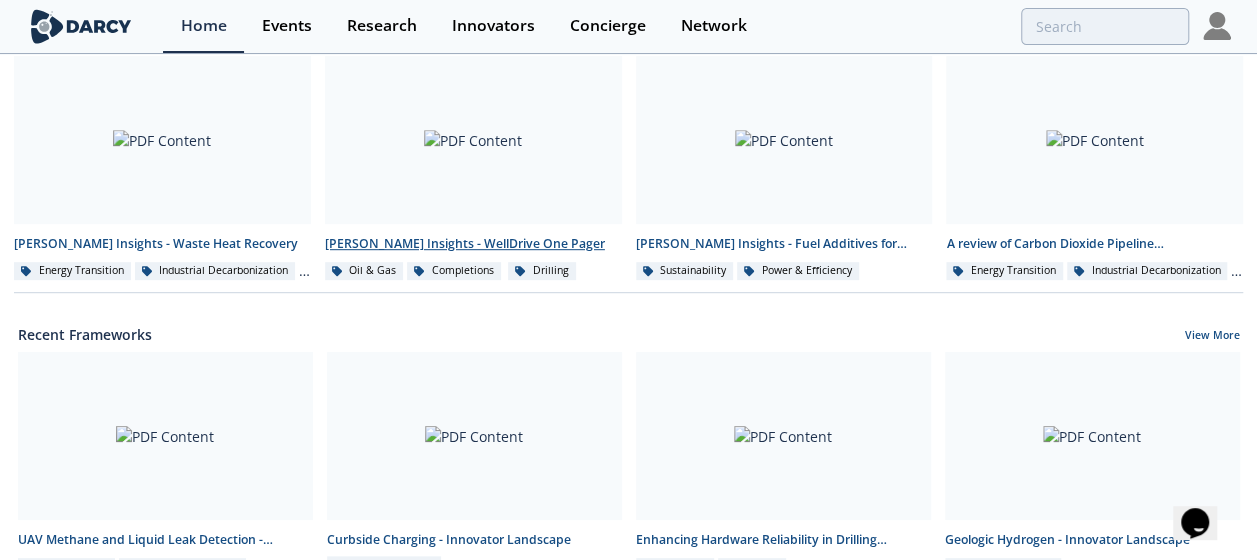 click on "[PERSON_NAME] Insights - WellDrive One Pager" at bounding box center [473, 244] 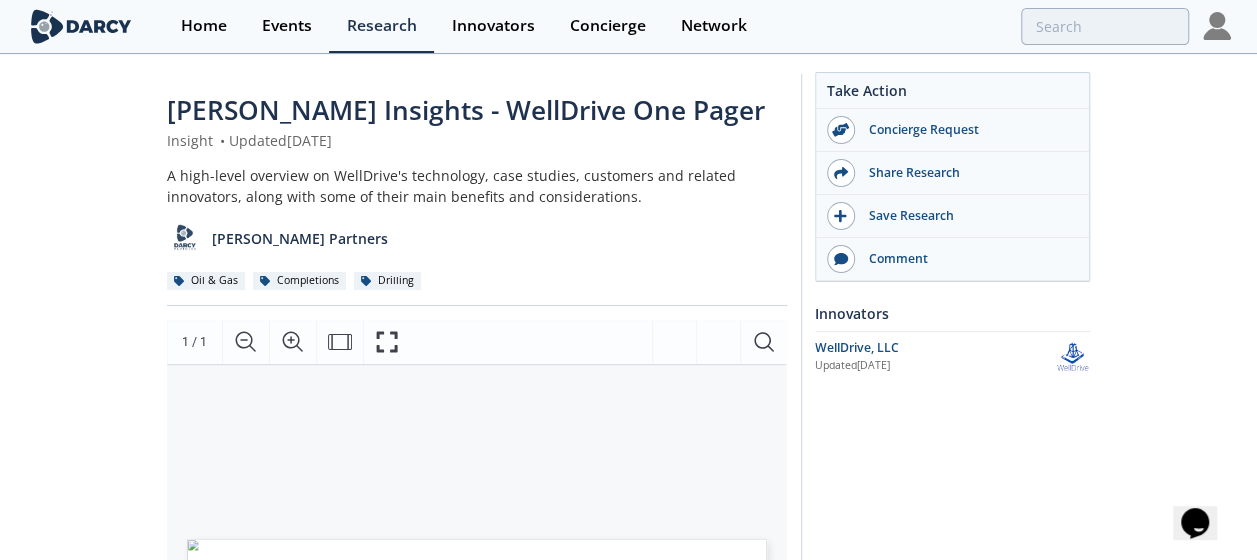 scroll, scrollTop: 69, scrollLeft: 0, axis: vertical 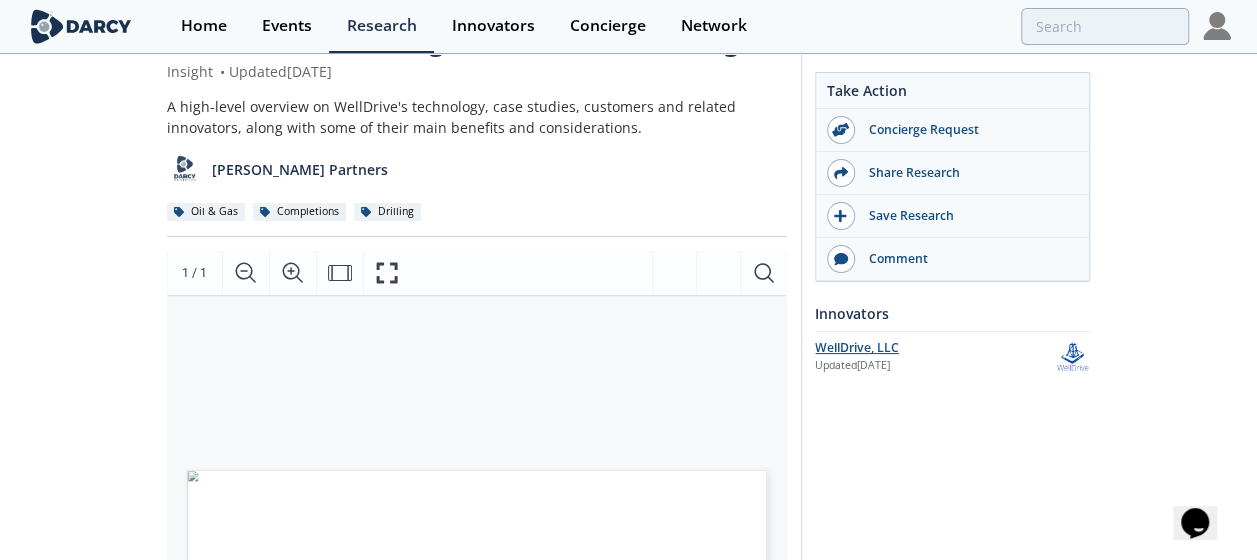 click on "WellDrive, LLC" at bounding box center [935, 348] 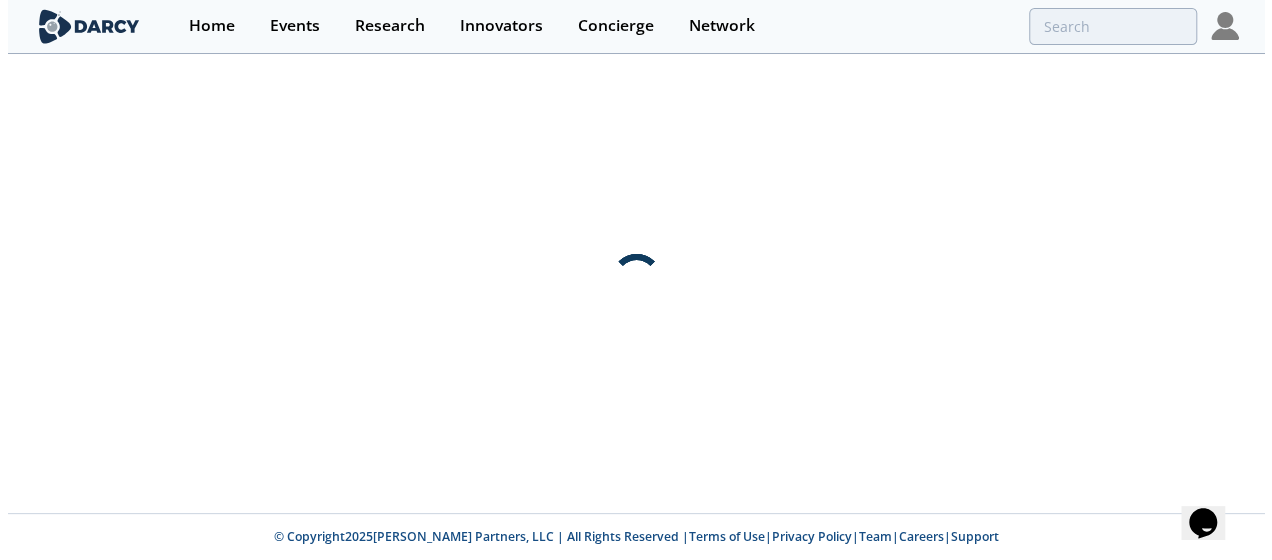 scroll, scrollTop: 0, scrollLeft: 0, axis: both 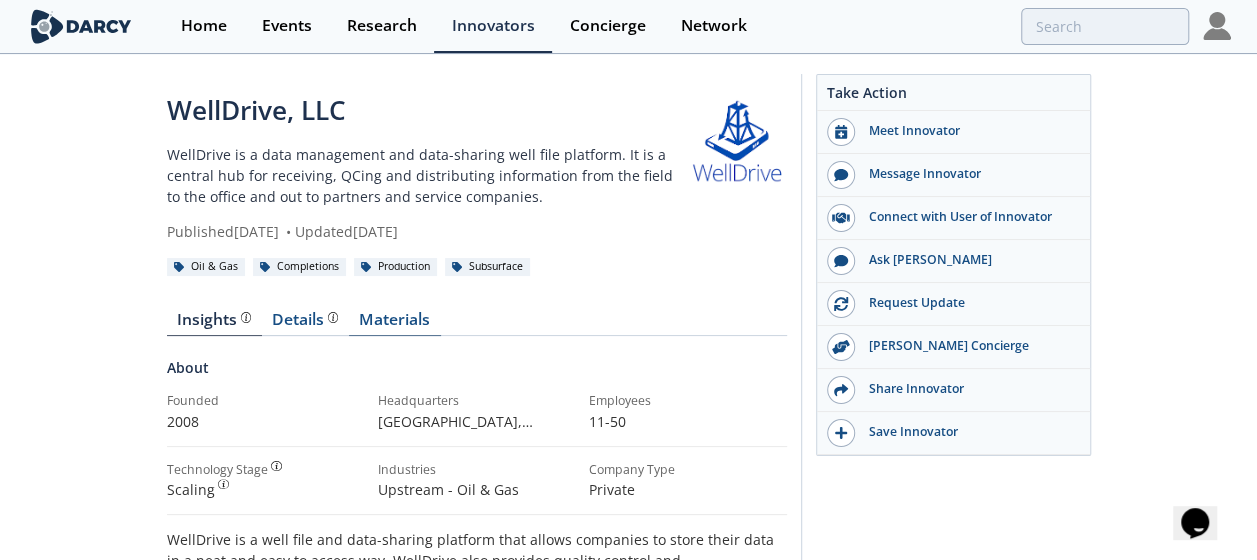 click on "Materials" at bounding box center [395, 324] 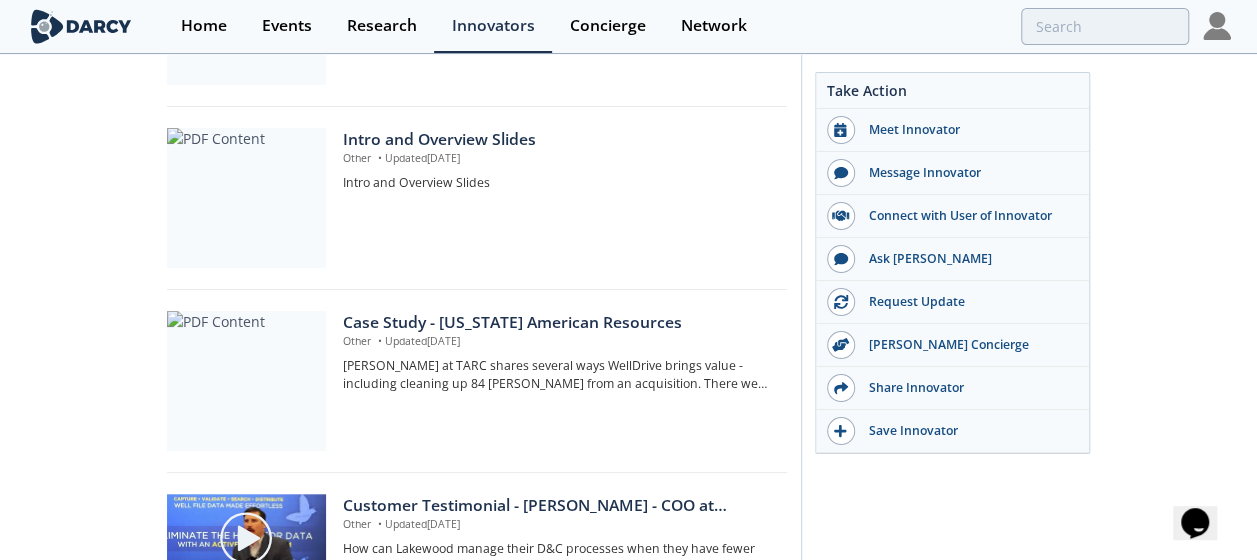 scroll, scrollTop: 680, scrollLeft: 0, axis: vertical 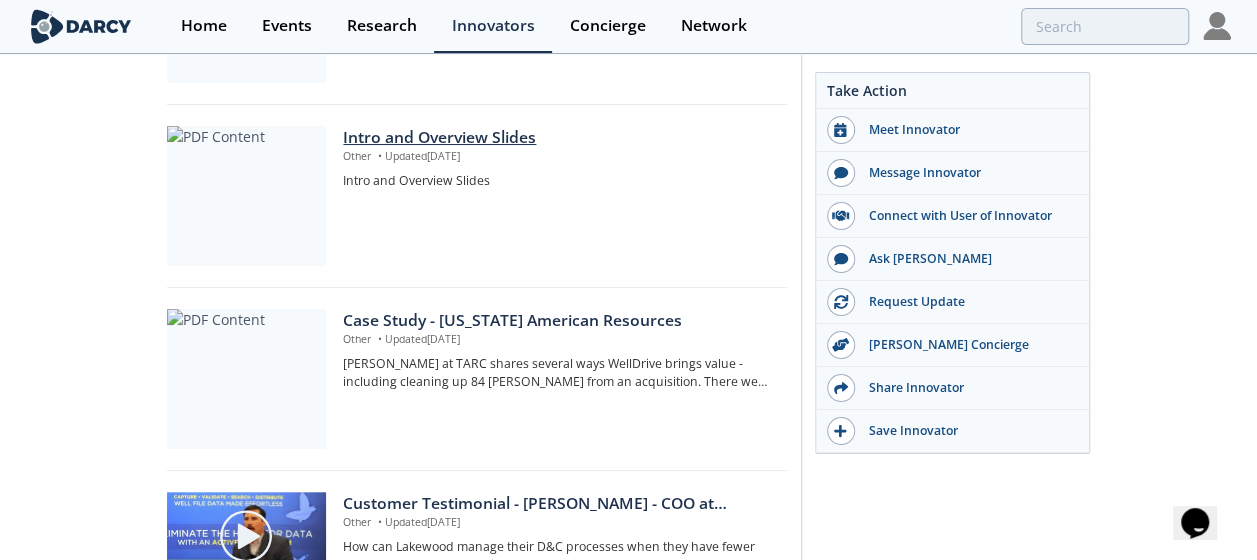 click on "Intro and Overview Slides" at bounding box center [557, 138] 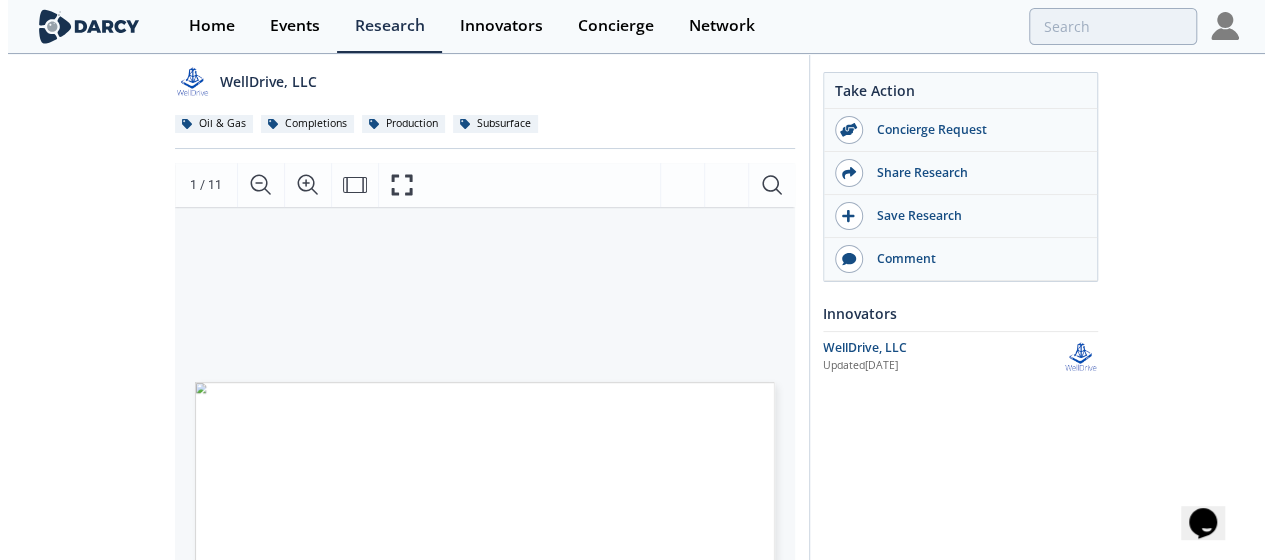 scroll, scrollTop: 111, scrollLeft: 0, axis: vertical 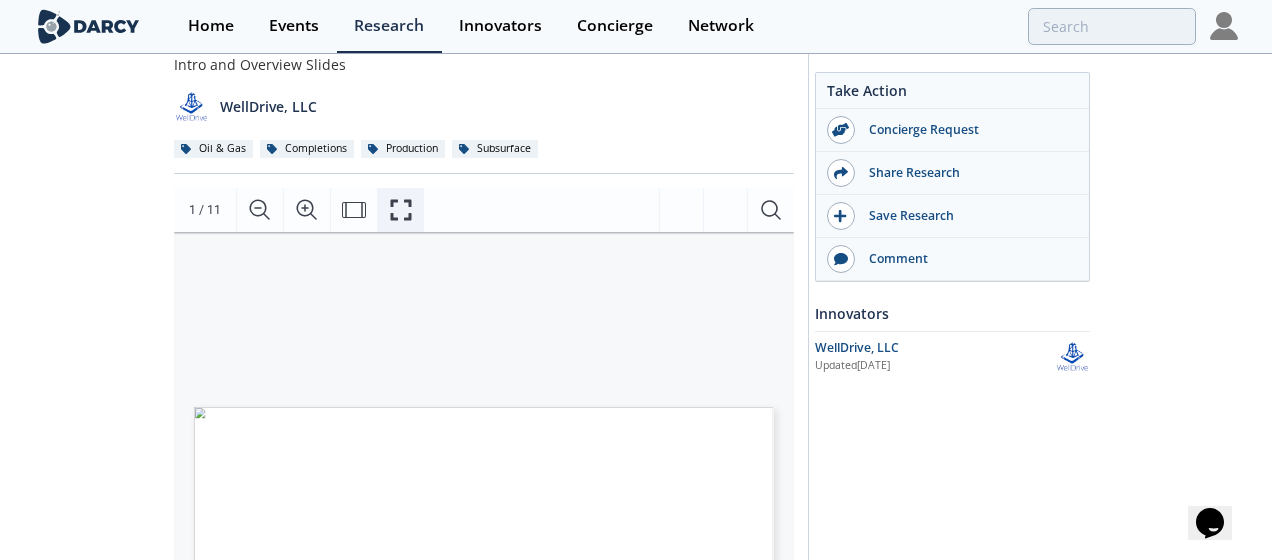 click 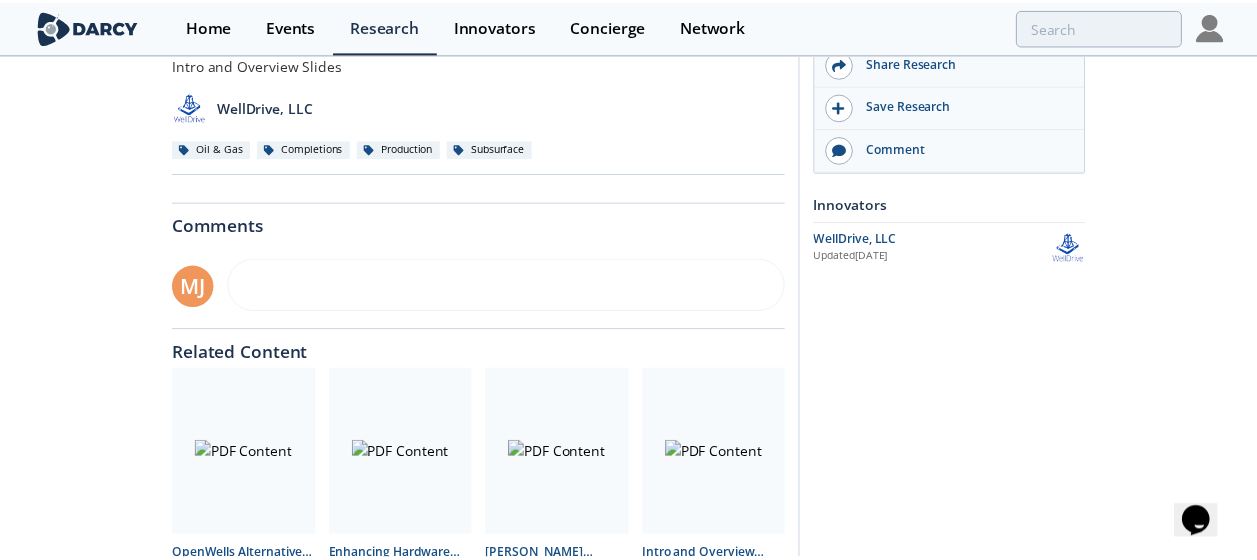 scroll, scrollTop: 0, scrollLeft: 0, axis: both 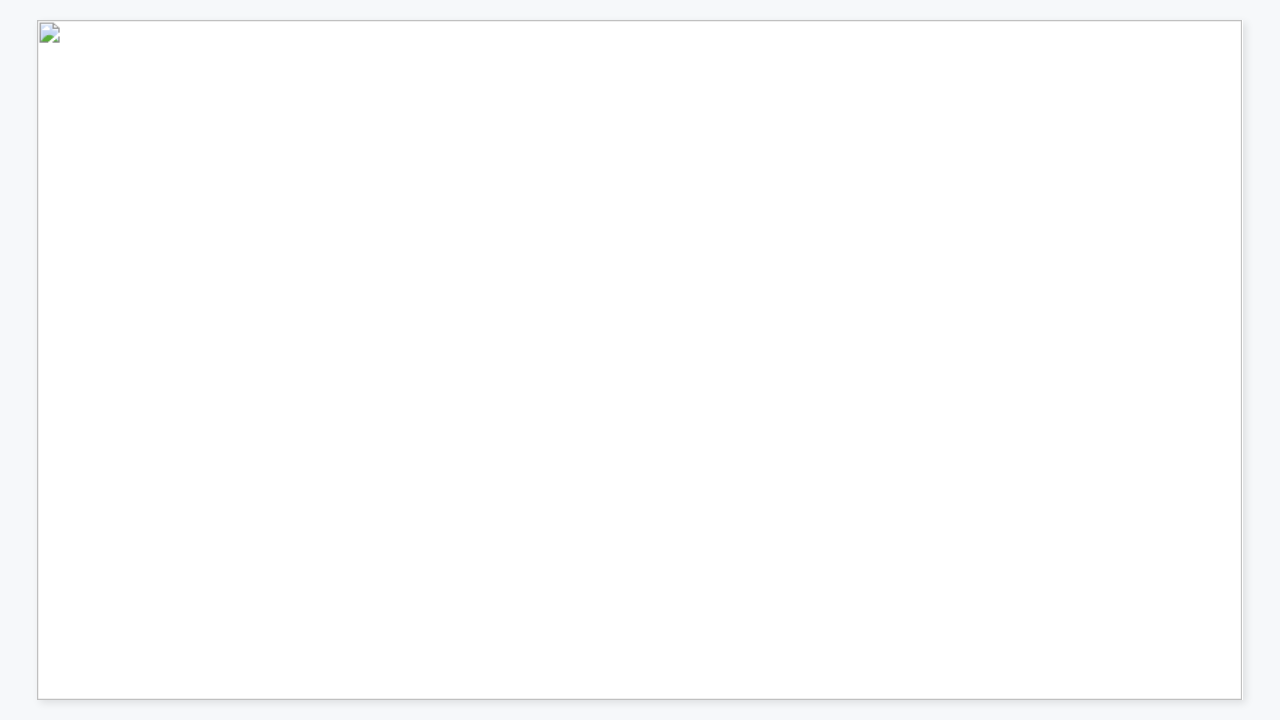 click at bounding box center [1463, 675] 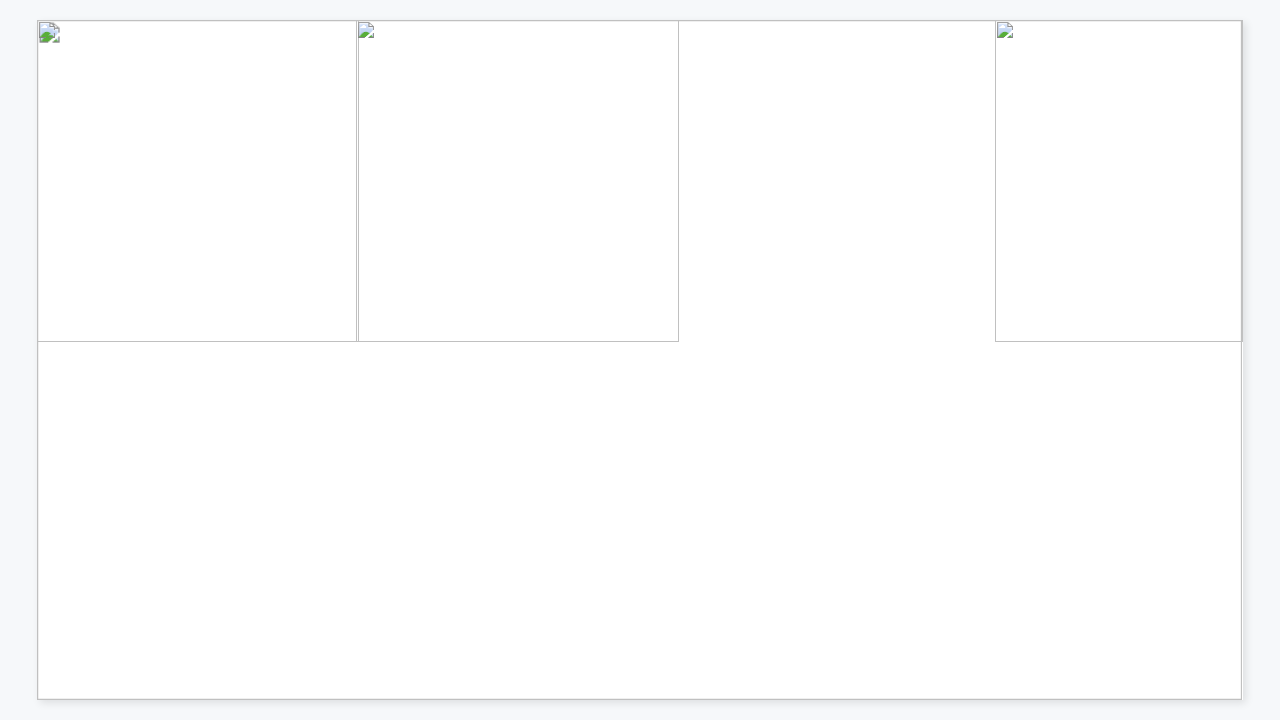 click at bounding box center [1463, 675] 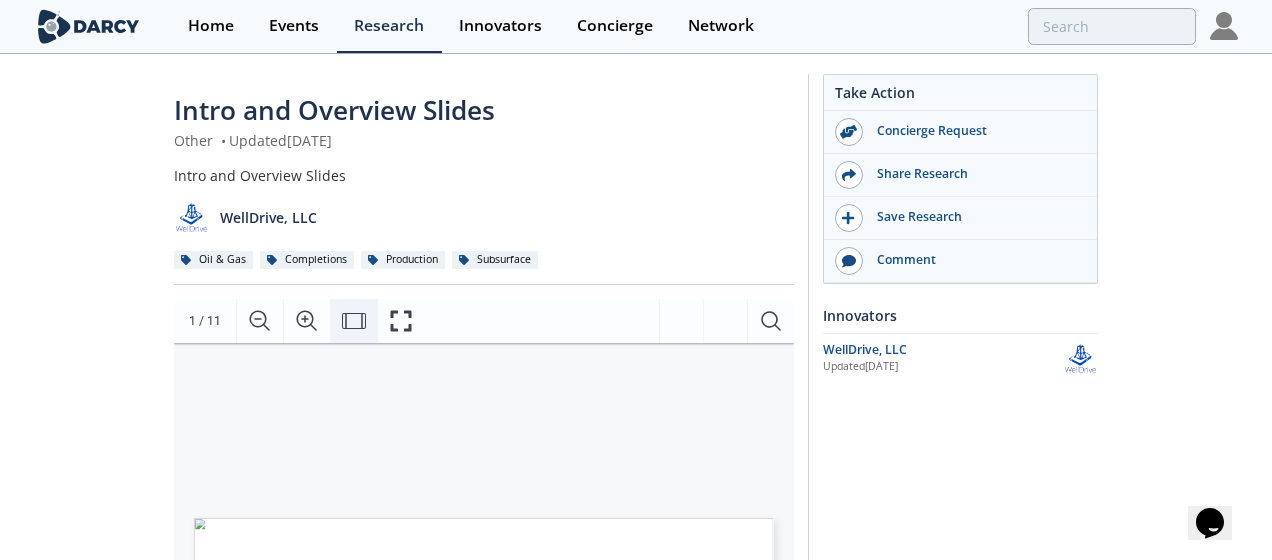 click 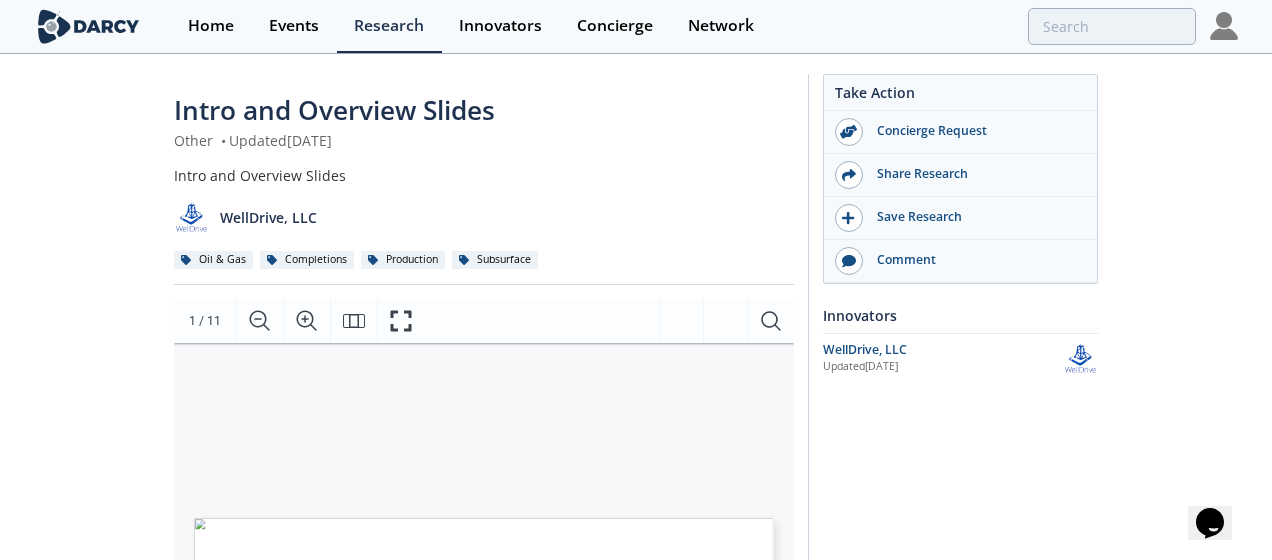 click on "[PERSON_NAME]
Vice President of Sales CONFIDENTIAL © 2025 WellDrive, LLC
We Birddog Your Data!
Loading Loading Loading Loading Loading" at bounding box center [474, 516] 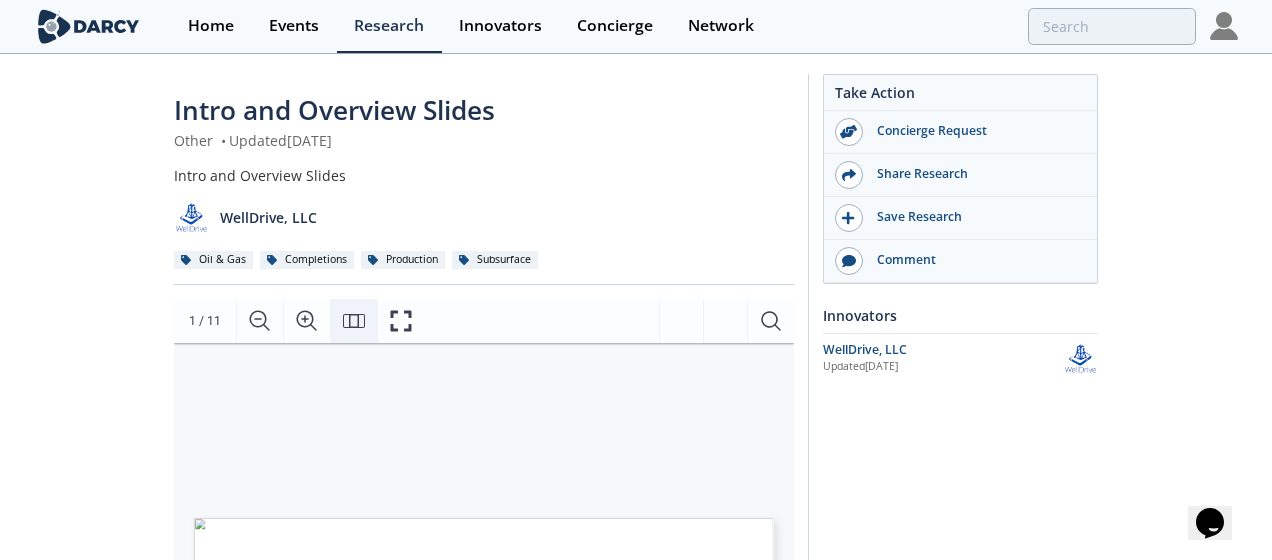click at bounding box center [353, 321] 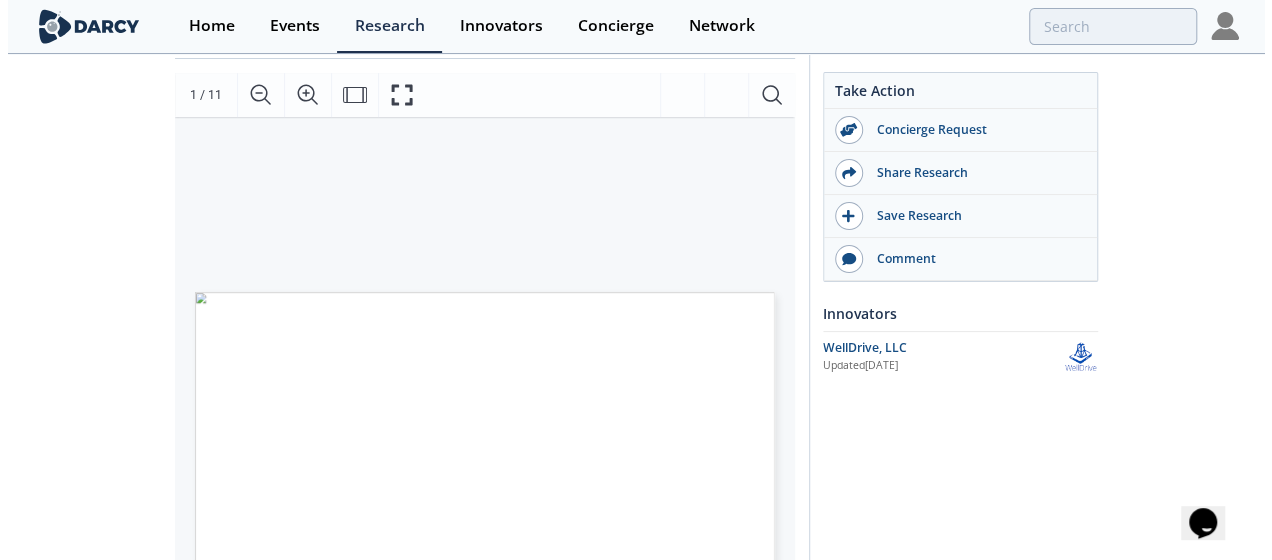 scroll, scrollTop: 220, scrollLeft: 0, axis: vertical 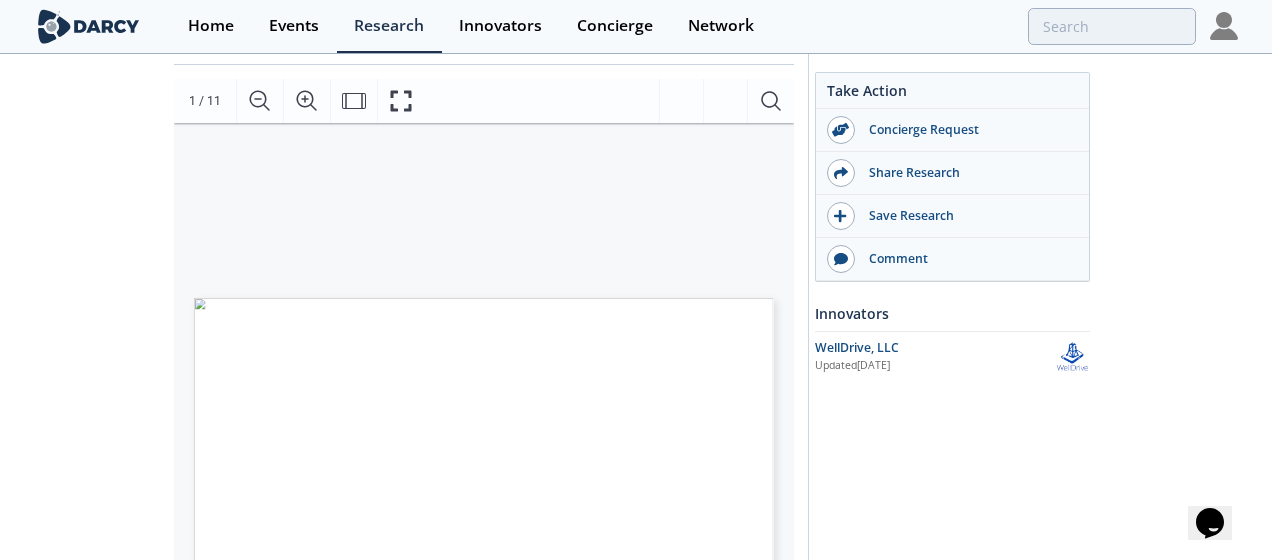 click on "1   /   11" at bounding box center (205, 102) 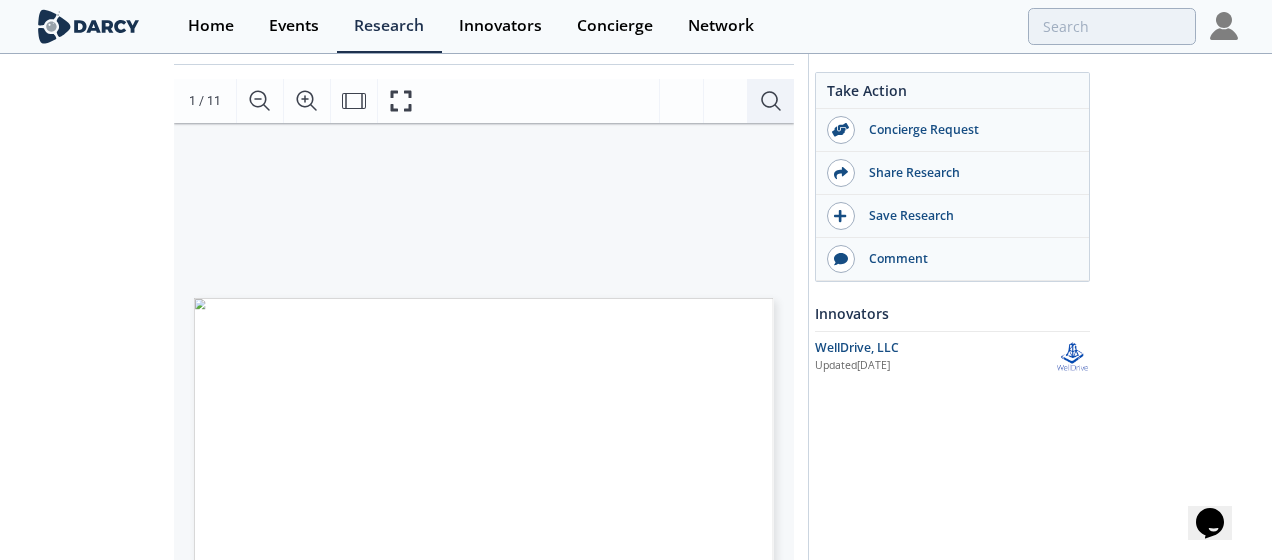 click 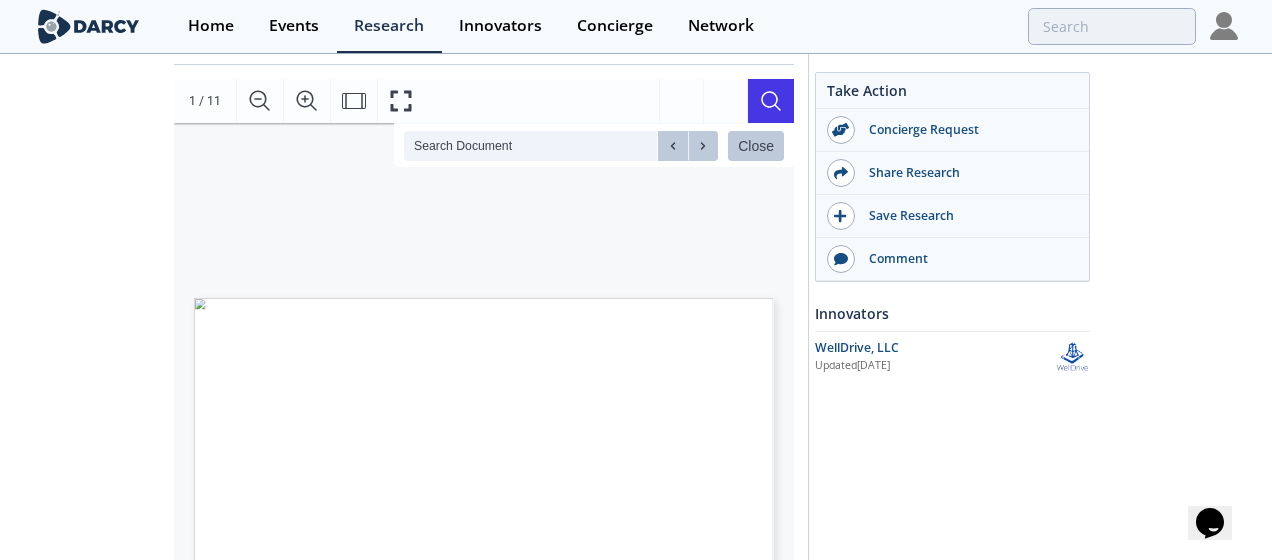 click at bounding box center [688, 146] 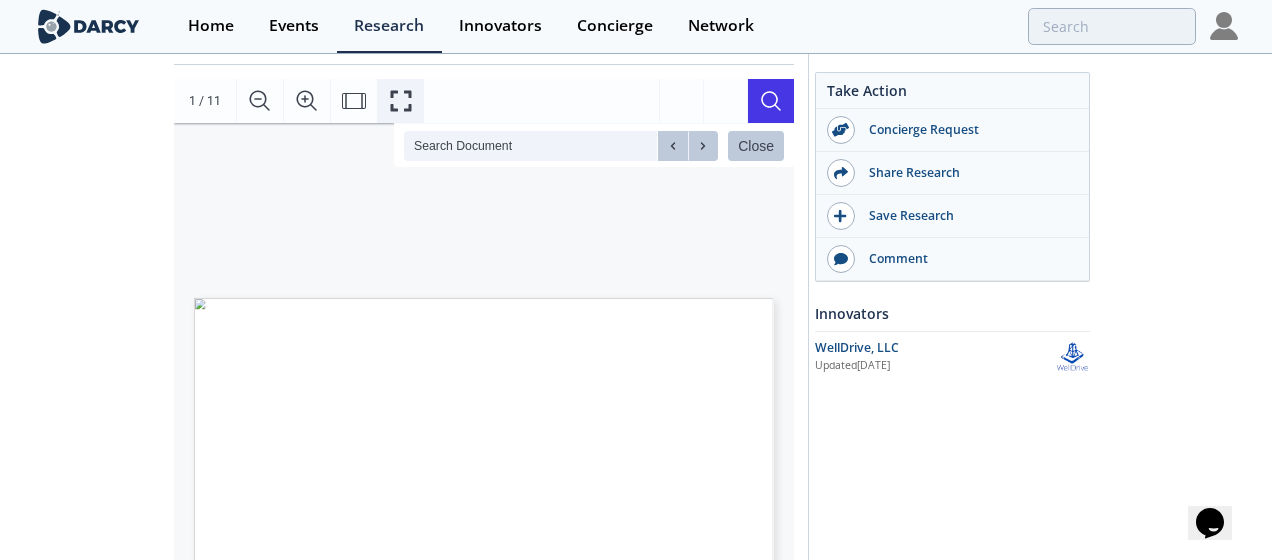 click 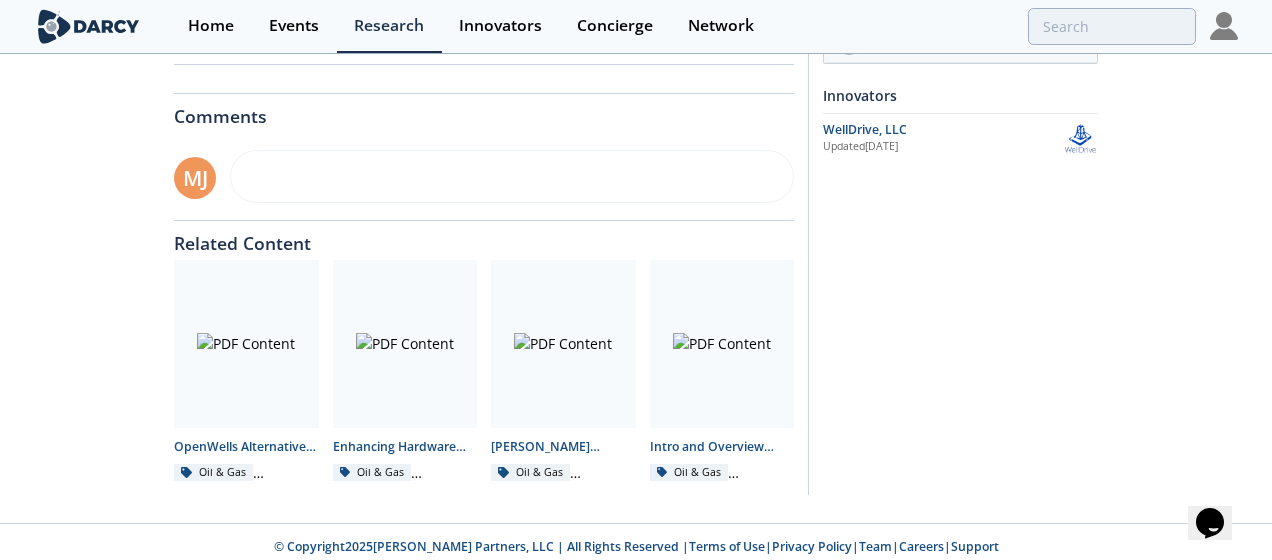 scroll, scrollTop: 0, scrollLeft: 0, axis: both 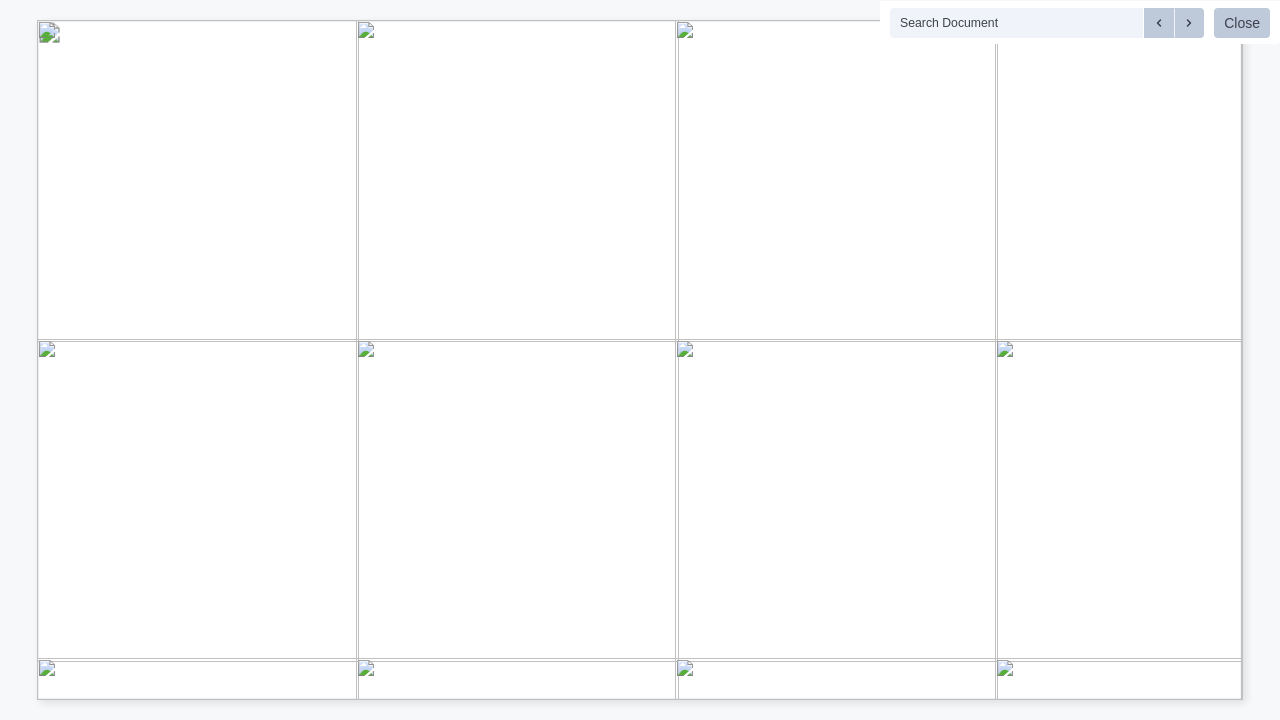 click at bounding box center (1174, 23) 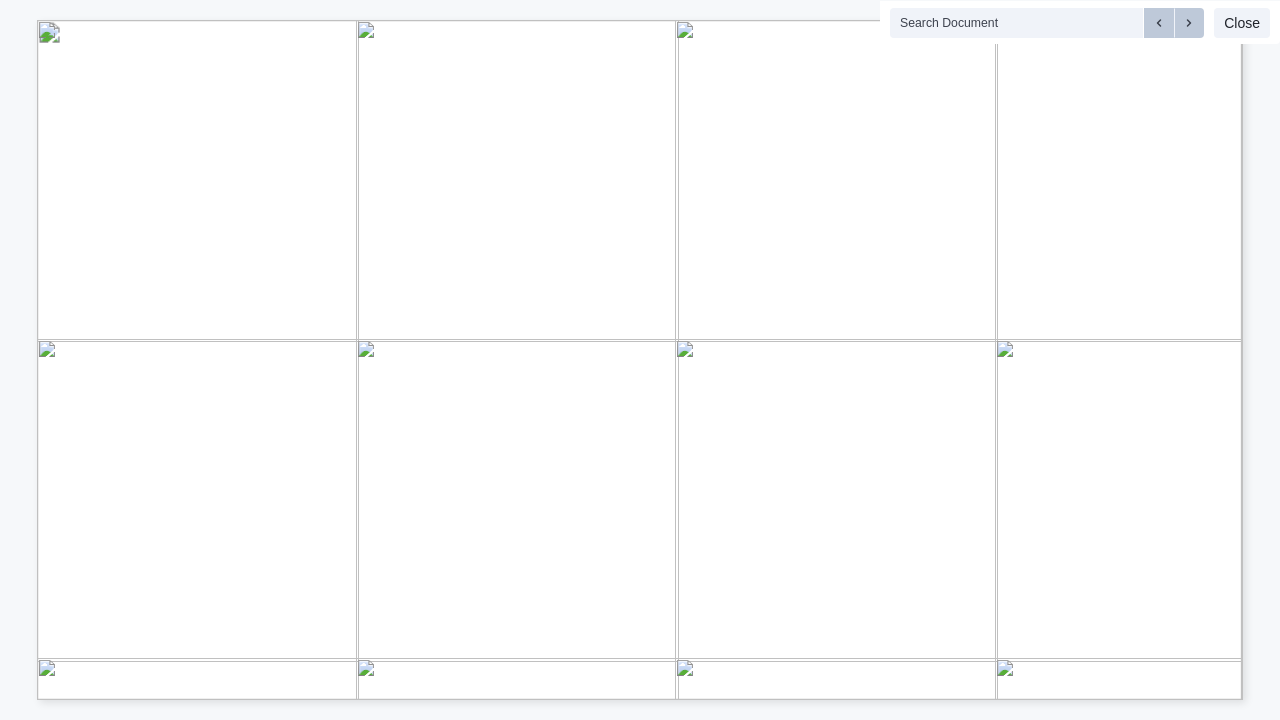 click on "Close" at bounding box center [1242, 23] 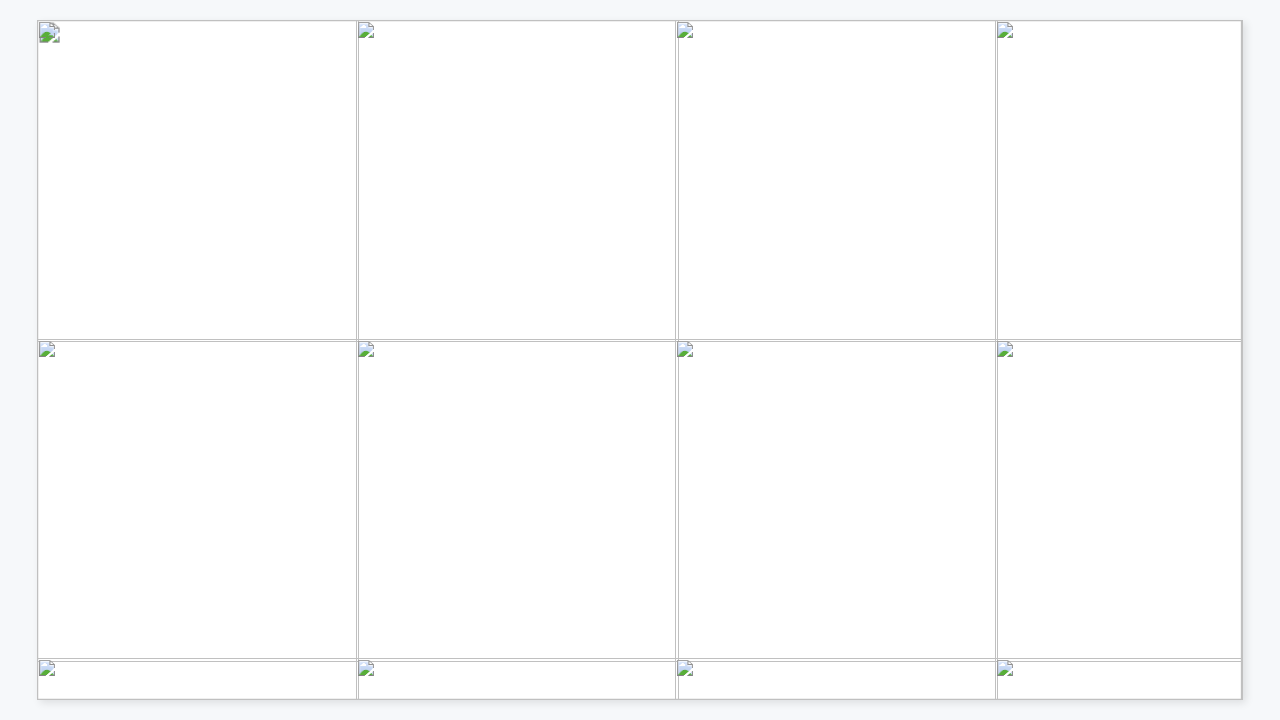 click at bounding box center [1463, 675] 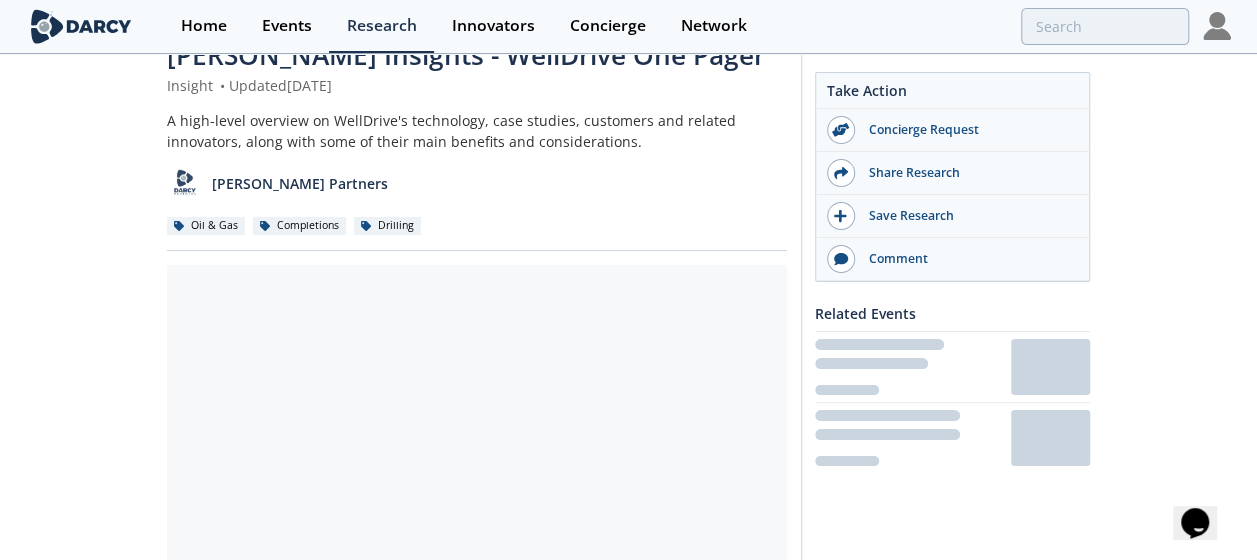 scroll, scrollTop: 69, scrollLeft: 0, axis: vertical 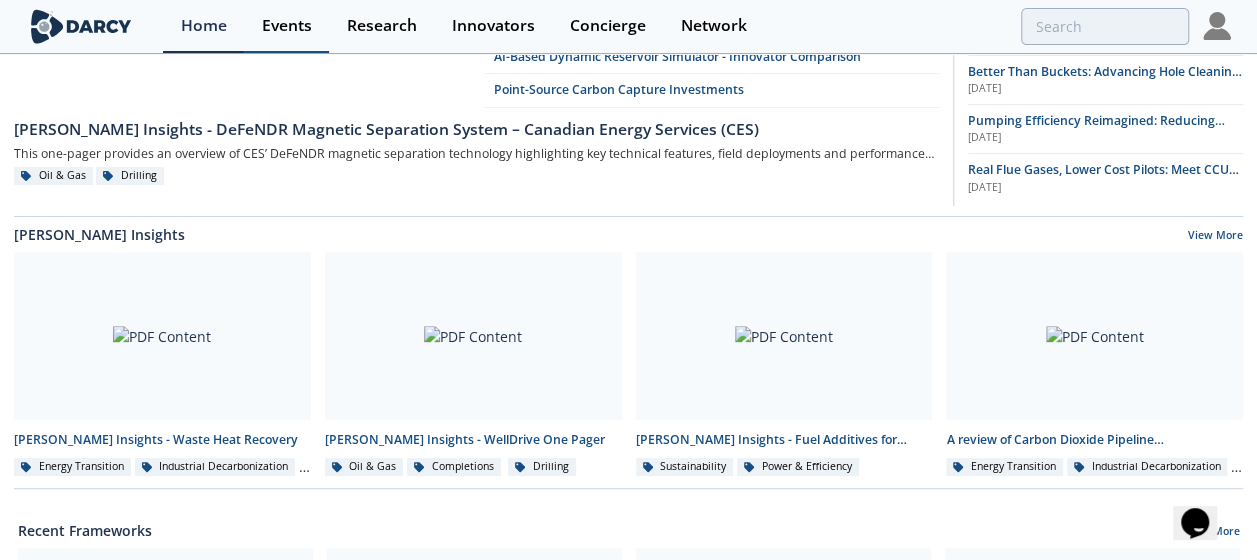 click on "Events" at bounding box center (287, 26) 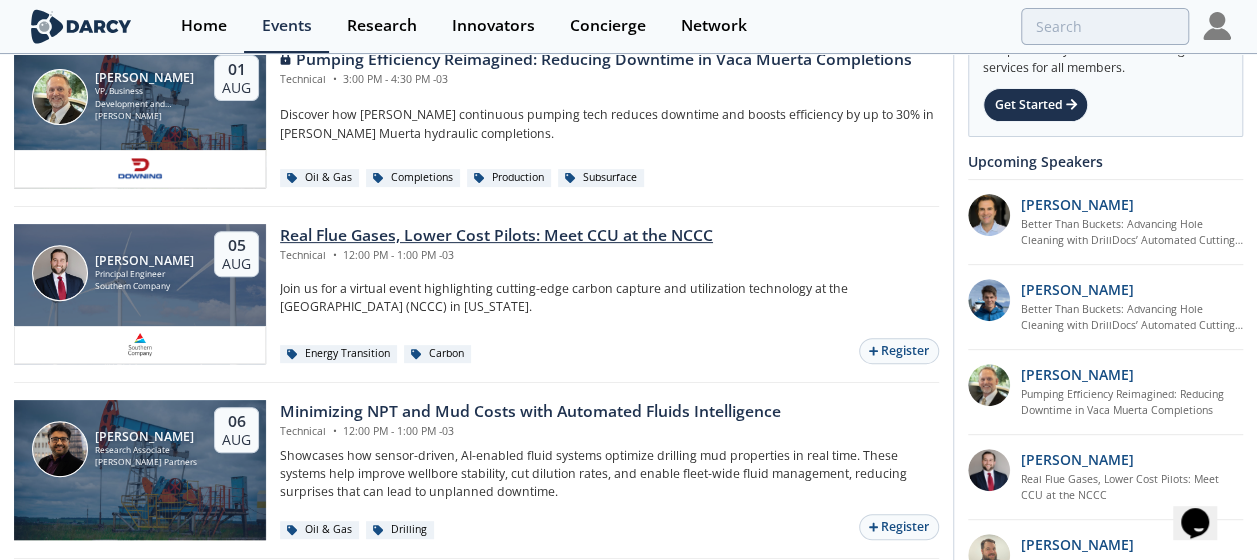 scroll, scrollTop: 0, scrollLeft: 0, axis: both 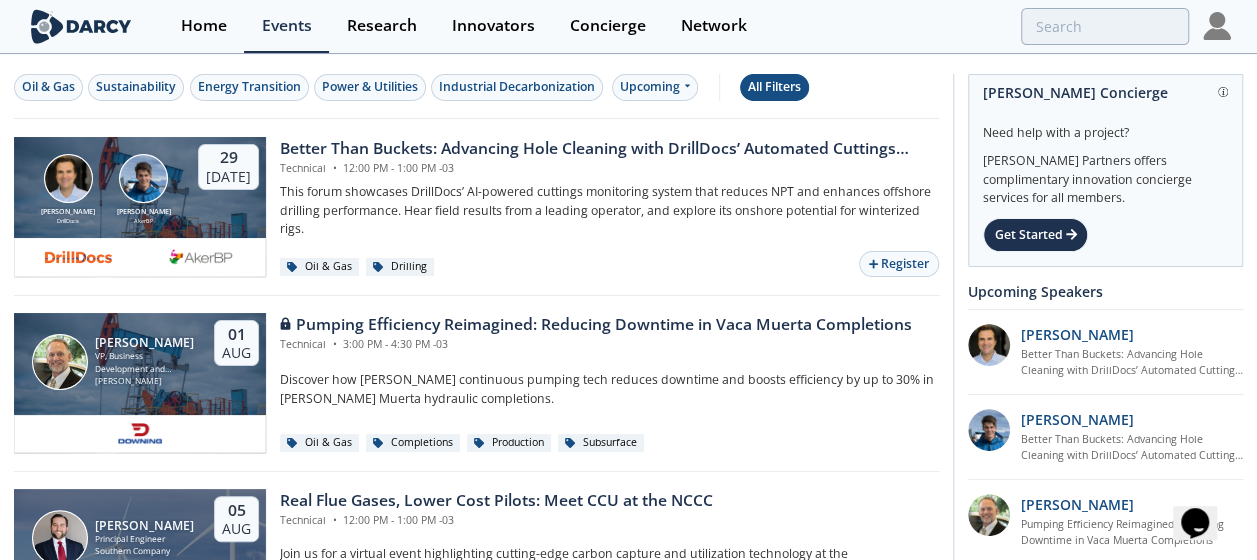 click on "All Filters" at bounding box center [774, 87] 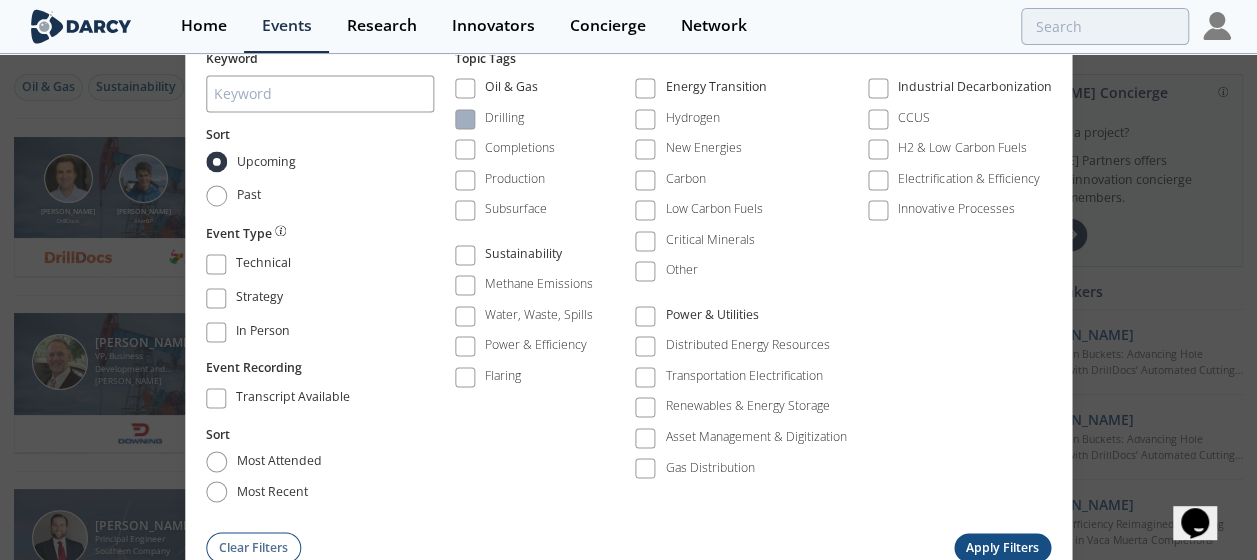 click at bounding box center (465, 119) 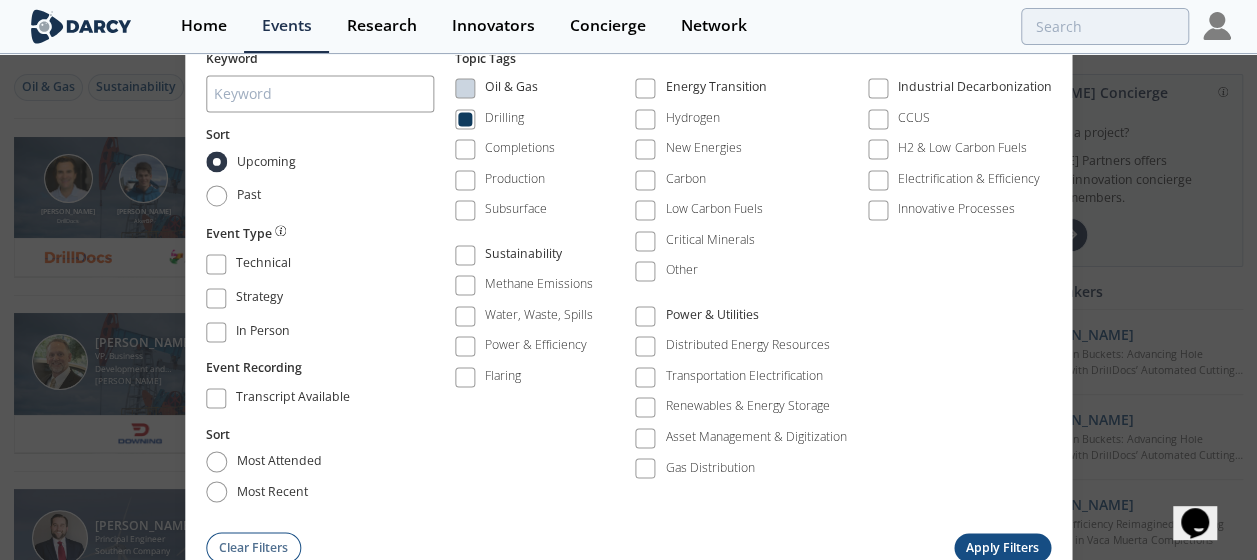 click on "Apply Filters" at bounding box center (1003, 547) 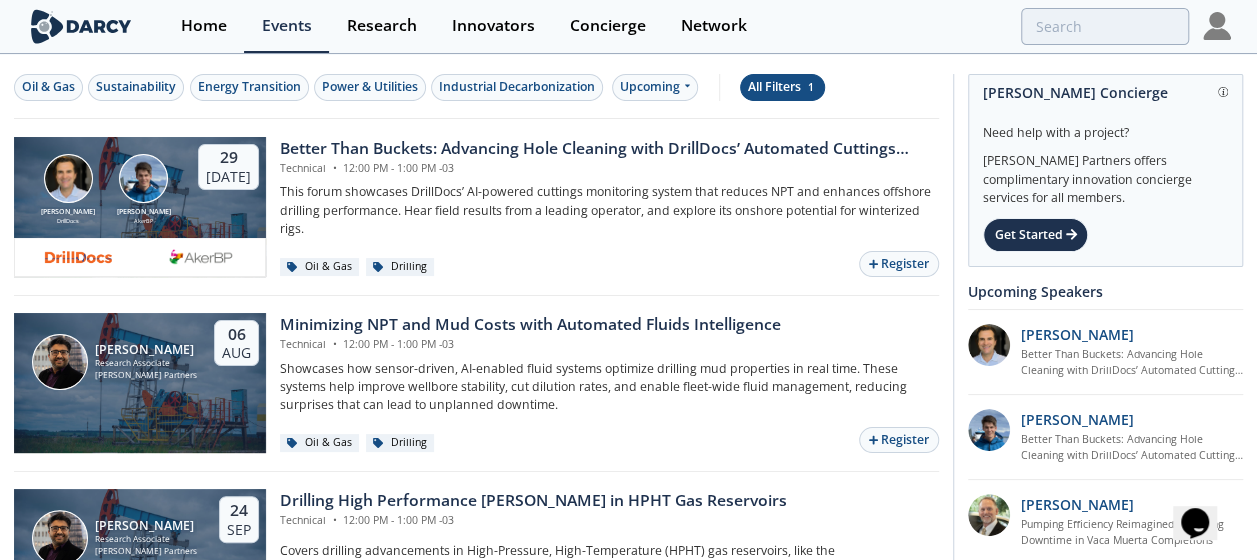 click on "All Filters
1" at bounding box center [782, 87] 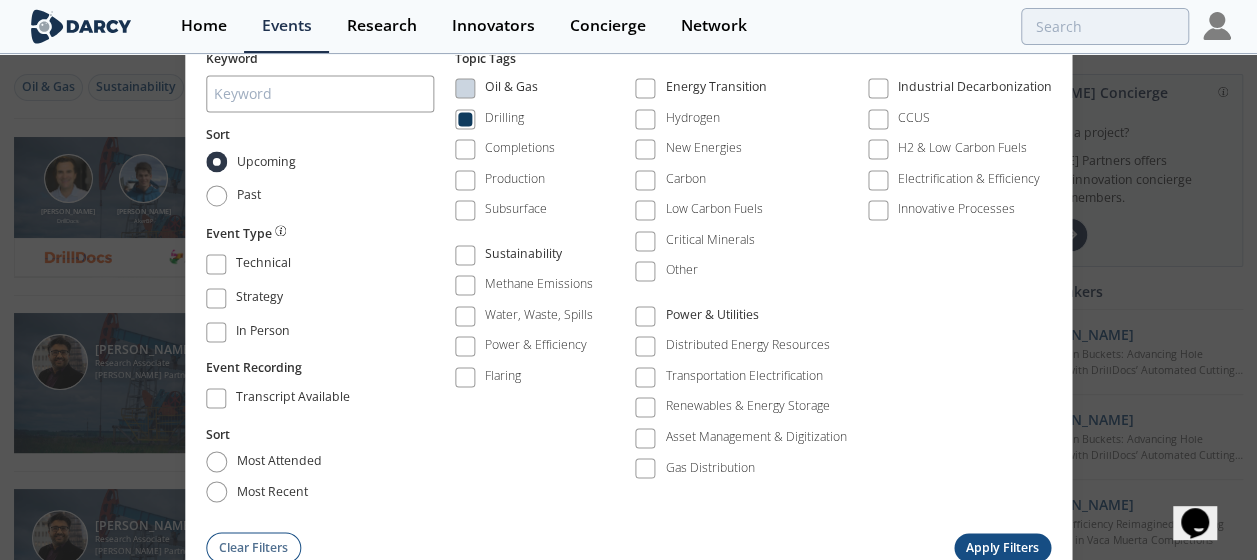 click on "Apply Filters" at bounding box center (1003, 547) 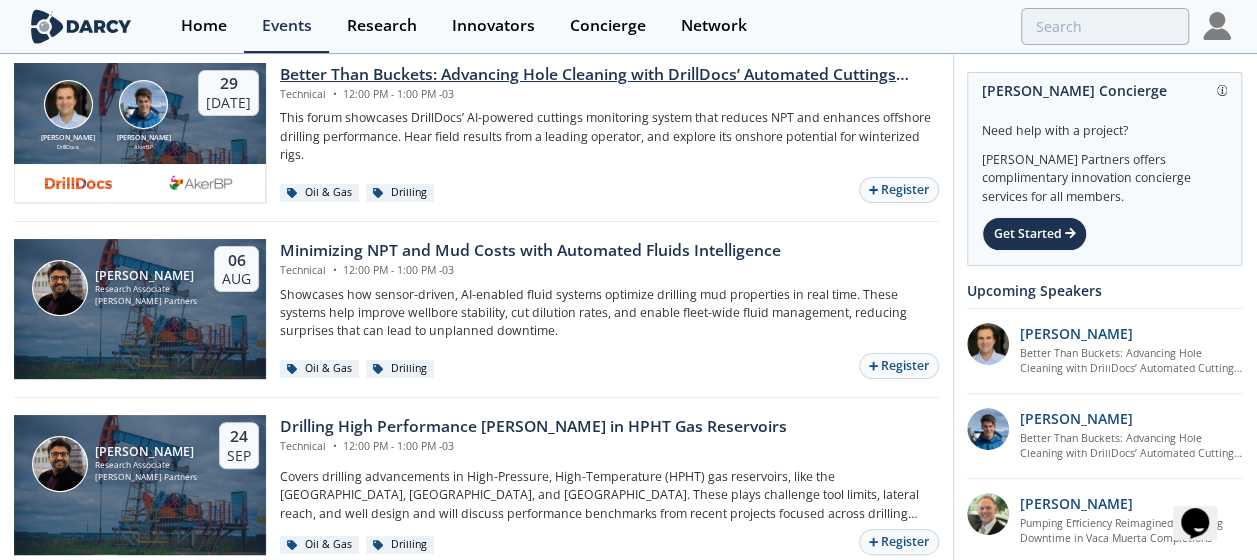 scroll, scrollTop: 67, scrollLeft: 0, axis: vertical 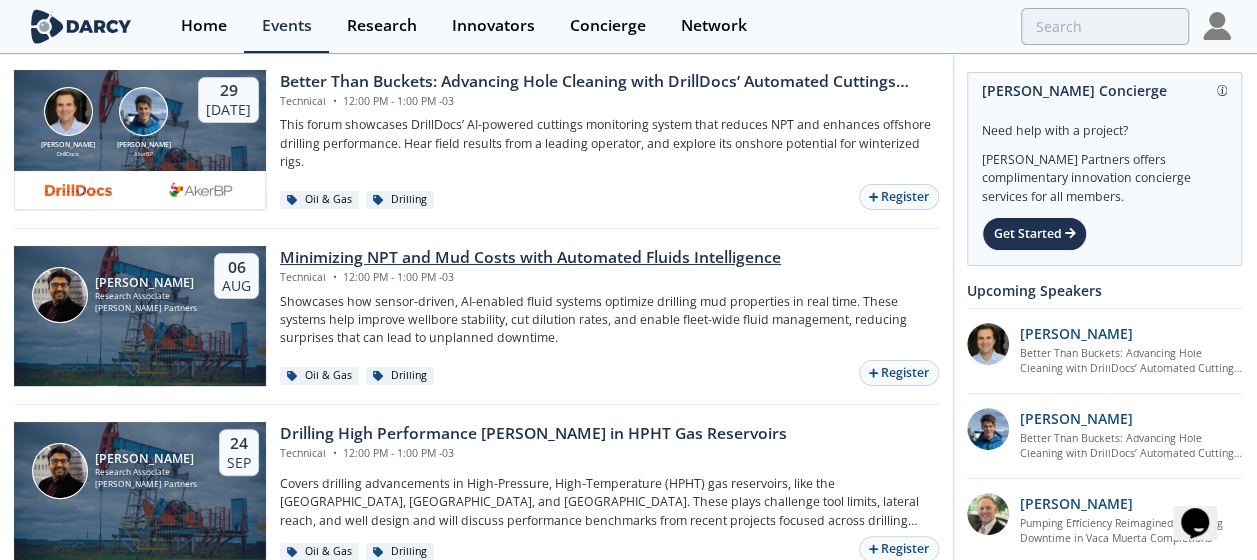 click on "Minimizing NPT and Mud Costs with Automated Fluids Intelligence" at bounding box center [530, 258] 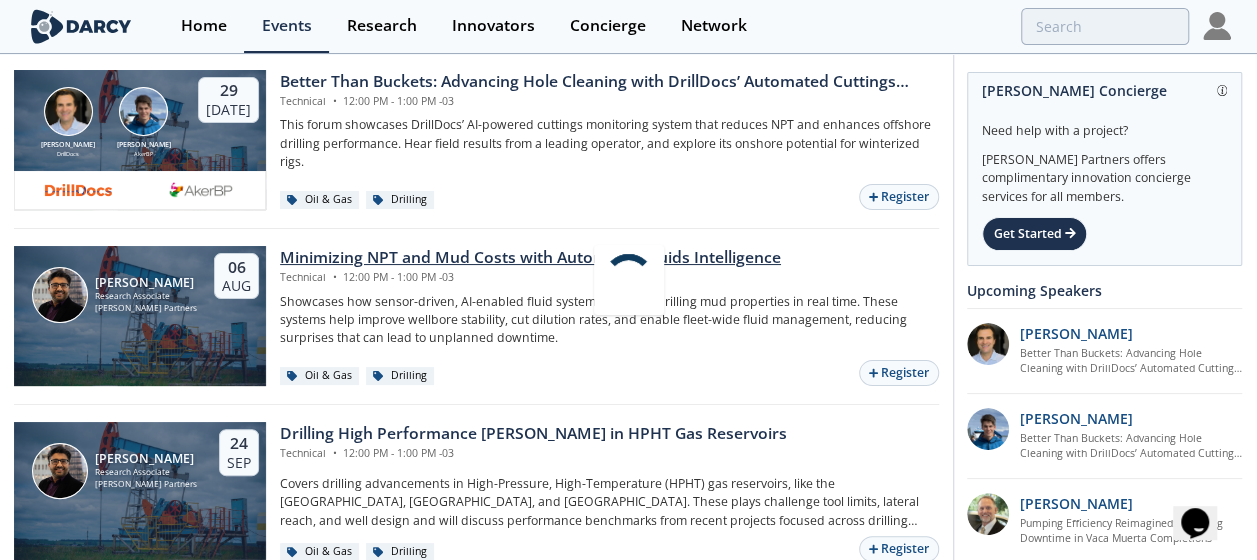 scroll, scrollTop: 0, scrollLeft: 0, axis: both 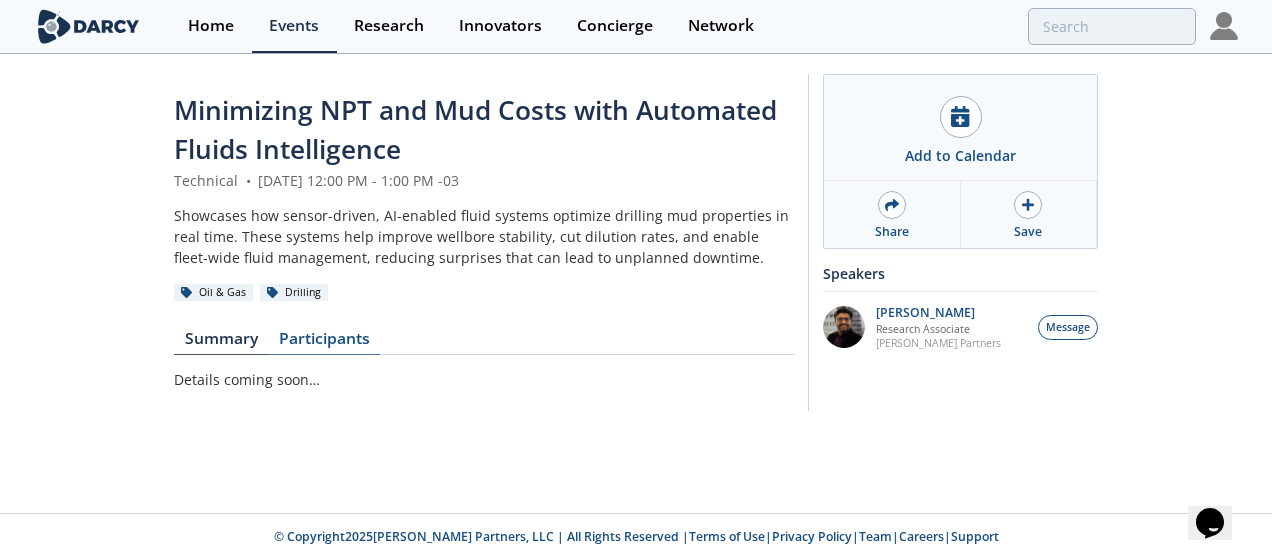 click on "Participants" at bounding box center (324, 343) 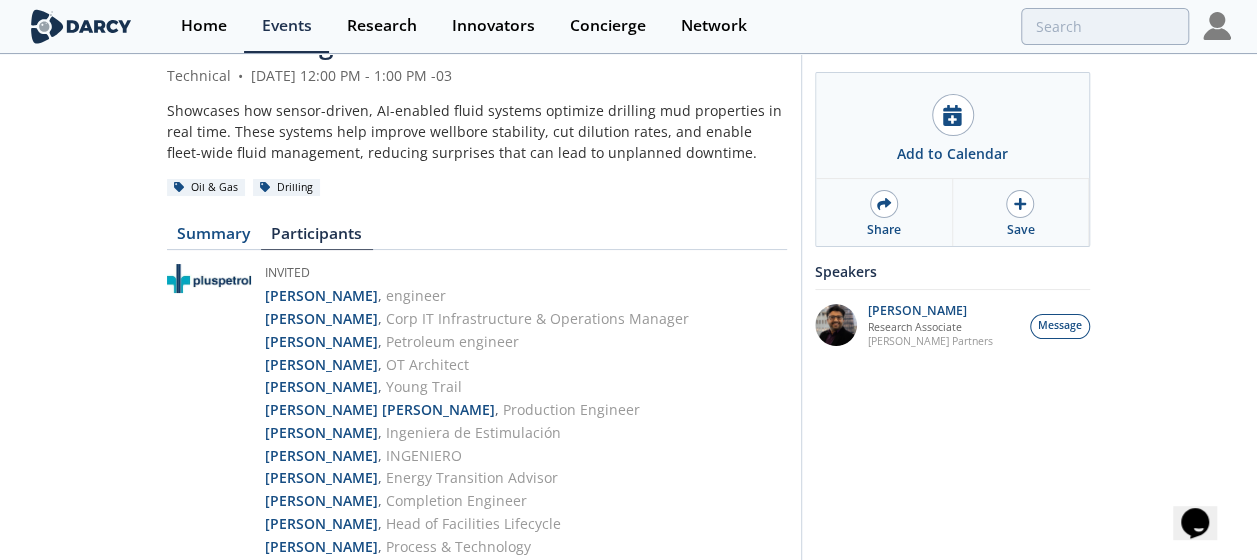 scroll, scrollTop: 0, scrollLeft: 0, axis: both 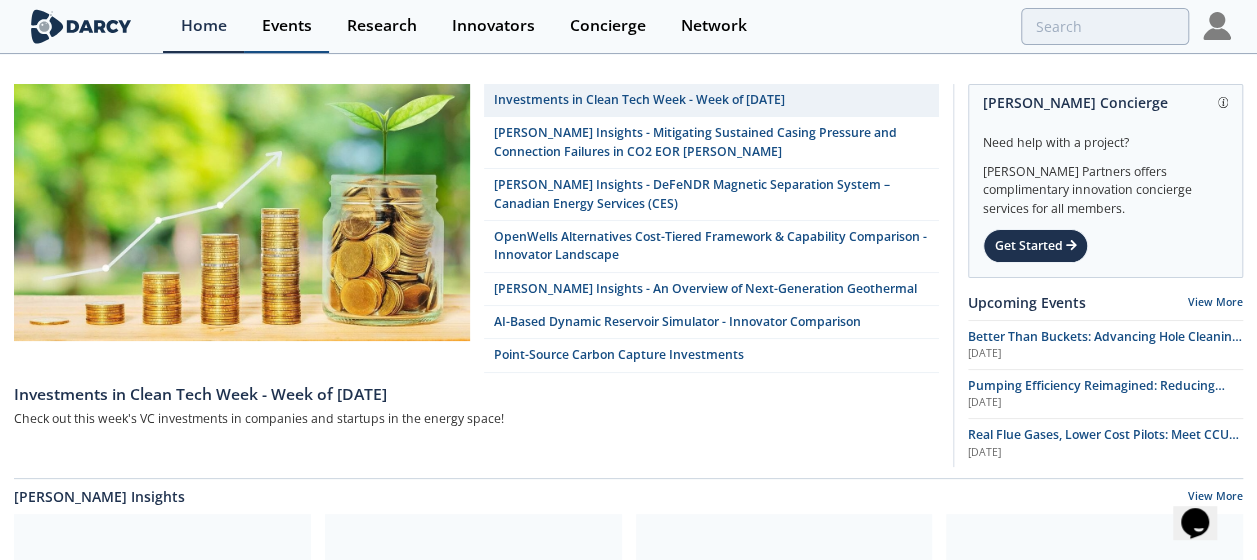 click on "Events" at bounding box center [287, 26] 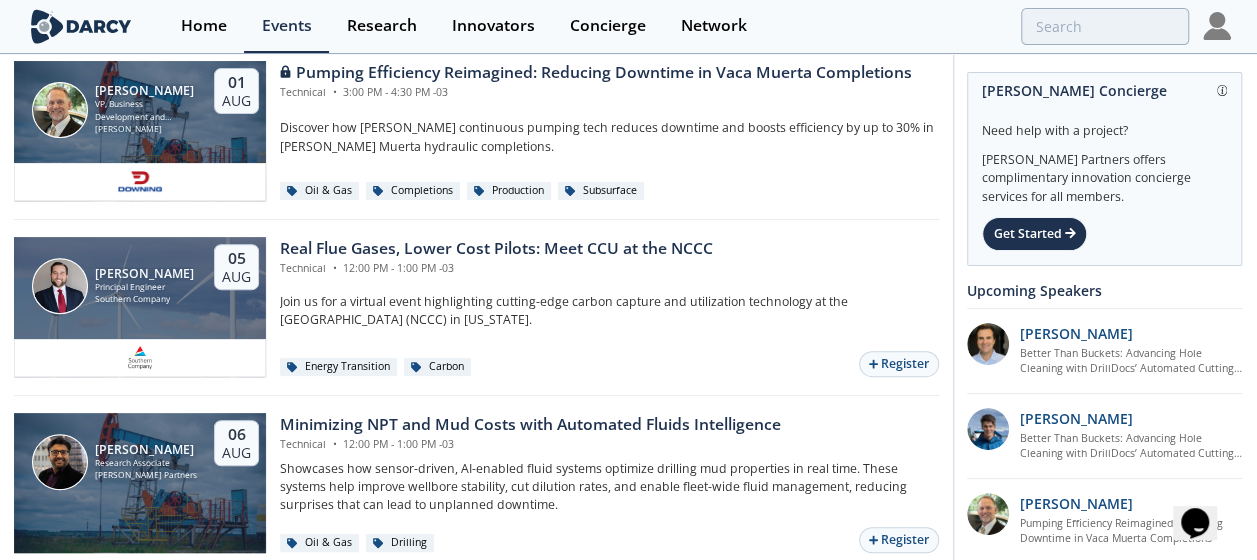 scroll, scrollTop: 244, scrollLeft: 0, axis: vertical 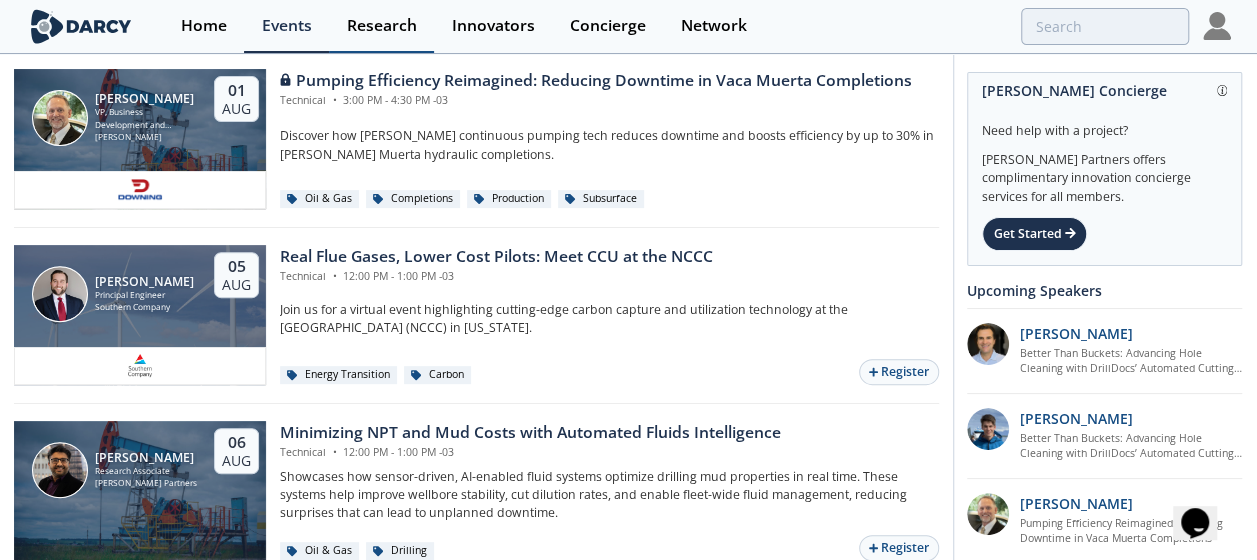 click on "Research" at bounding box center (382, 26) 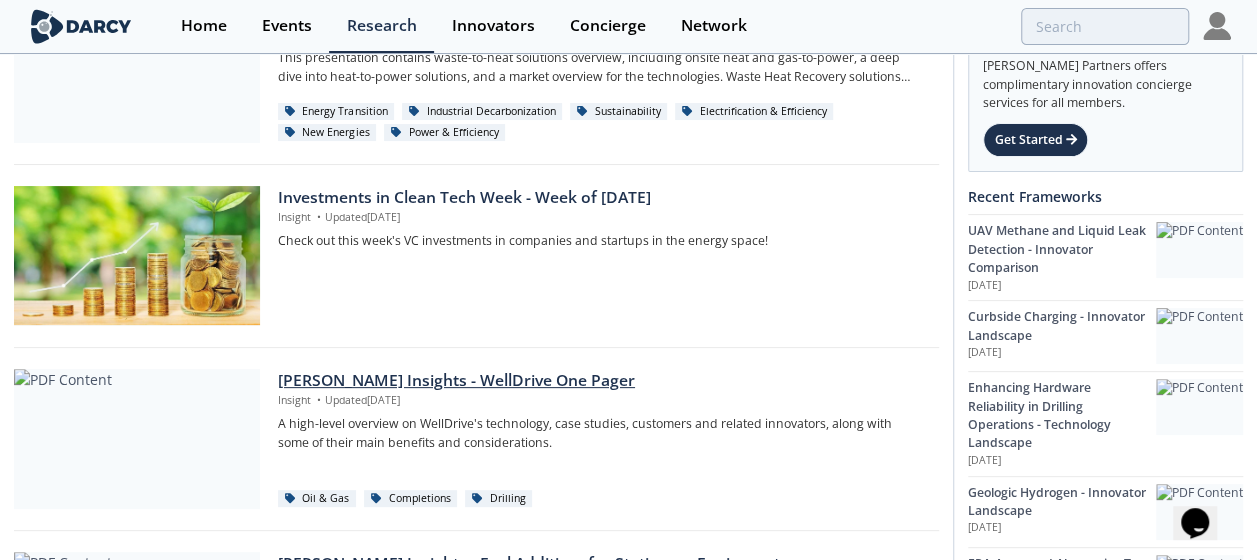 scroll, scrollTop: 128, scrollLeft: 0, axis: vertical 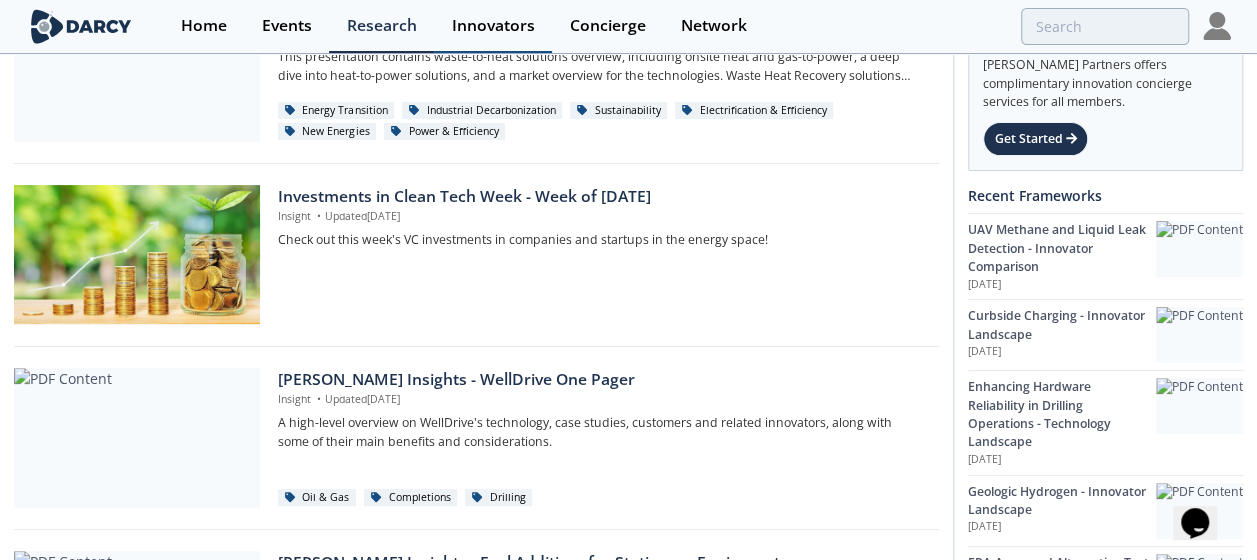 click on "Innovators" at bounding box center (493, 26) 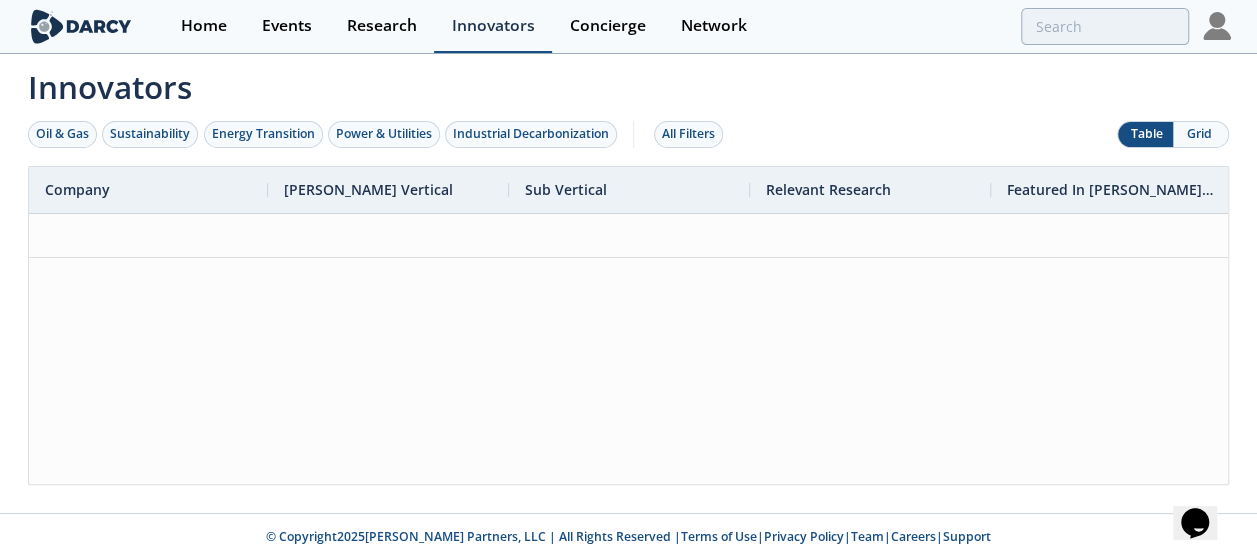scroll, scrollTop: 0, scrollLeft: 0, axis: both 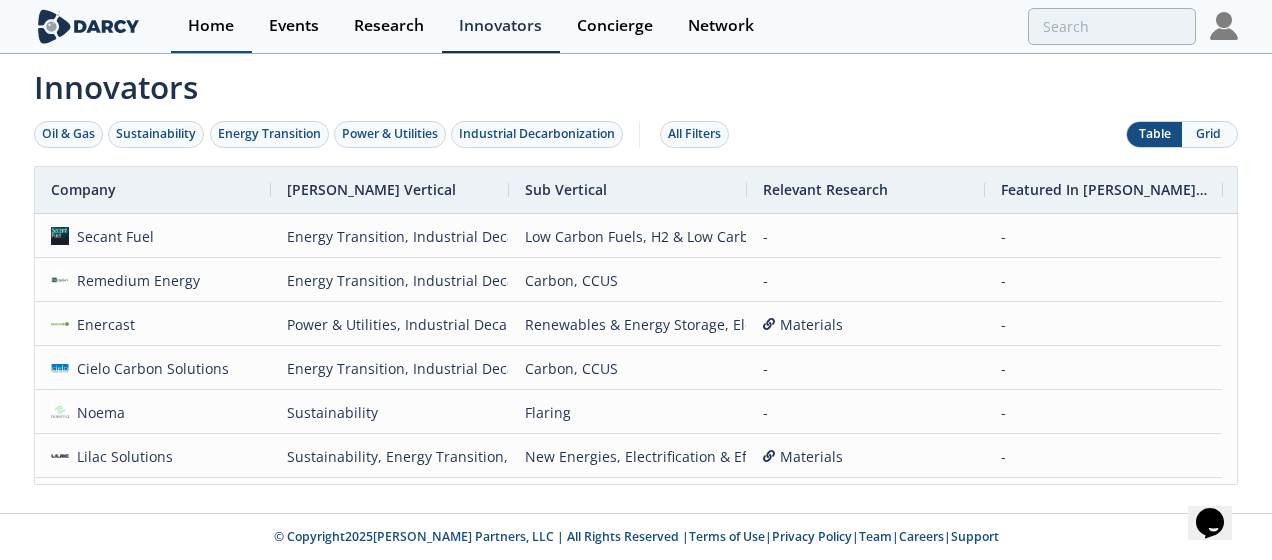 click on "Home" at bounding box center (211, 26) 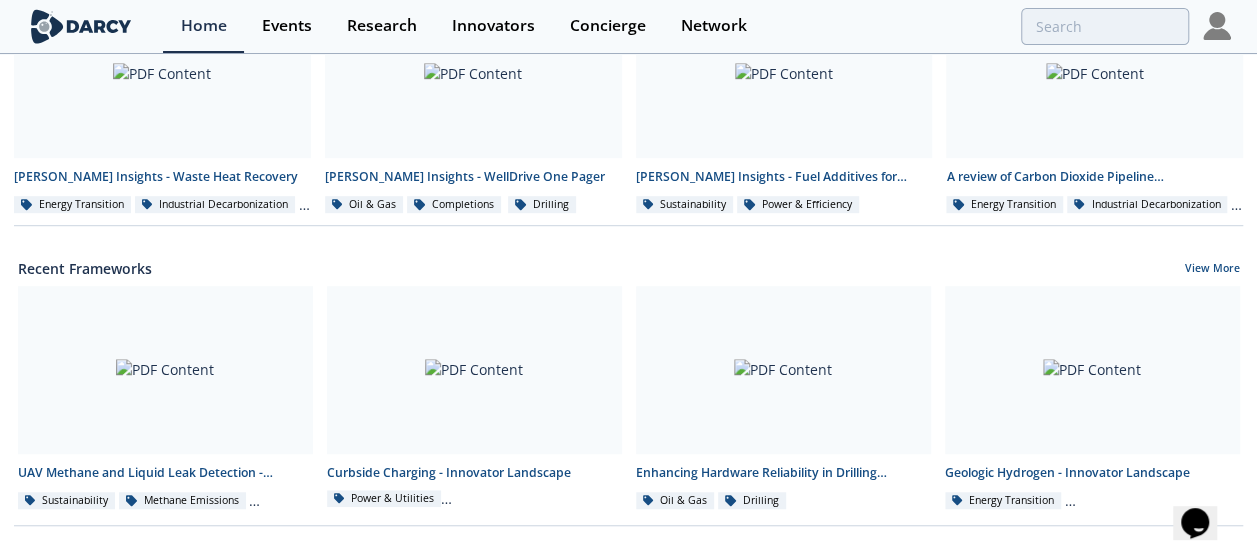 scroll, scrollTop: 588, scrollLeft: 0, axis: vertical 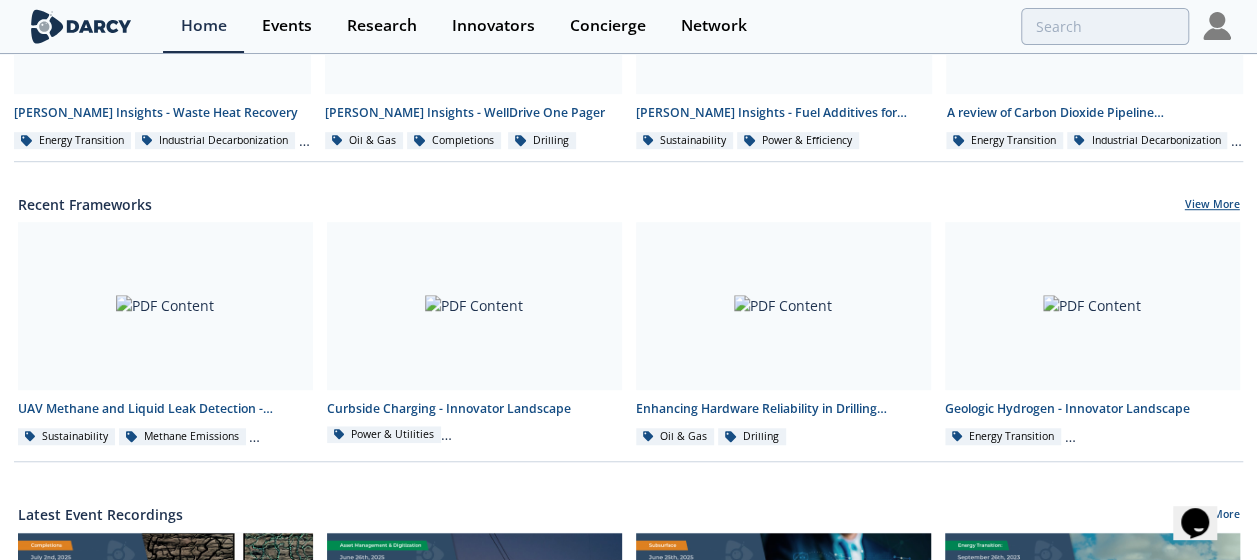 click on "View More" at bounding box center (1212, 206) 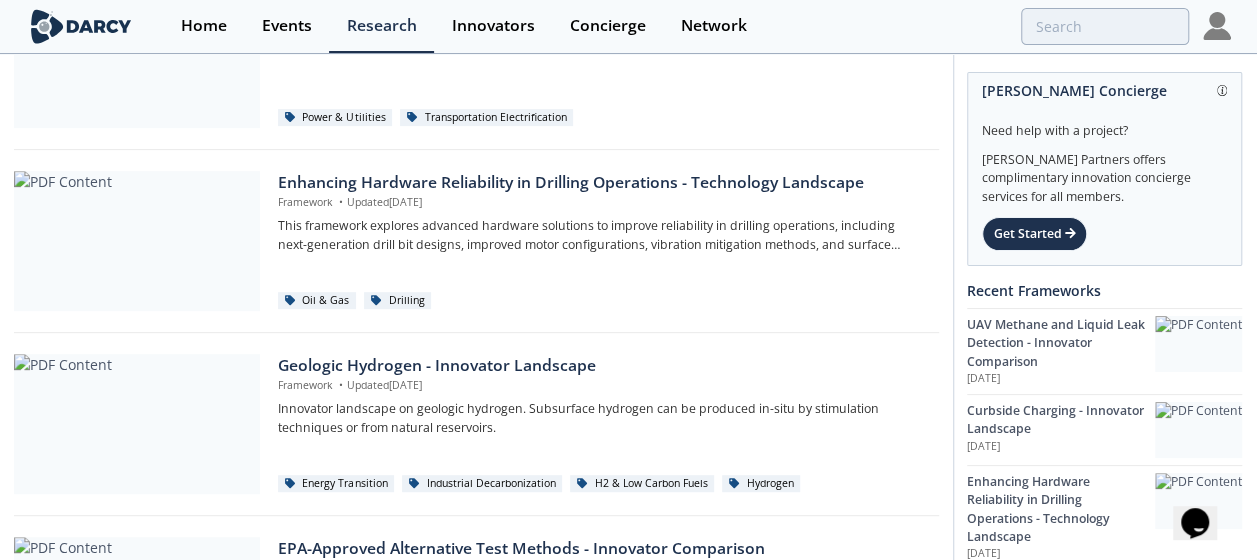scroll, scrollTop: 0, scrollLeft: 0, axis: both 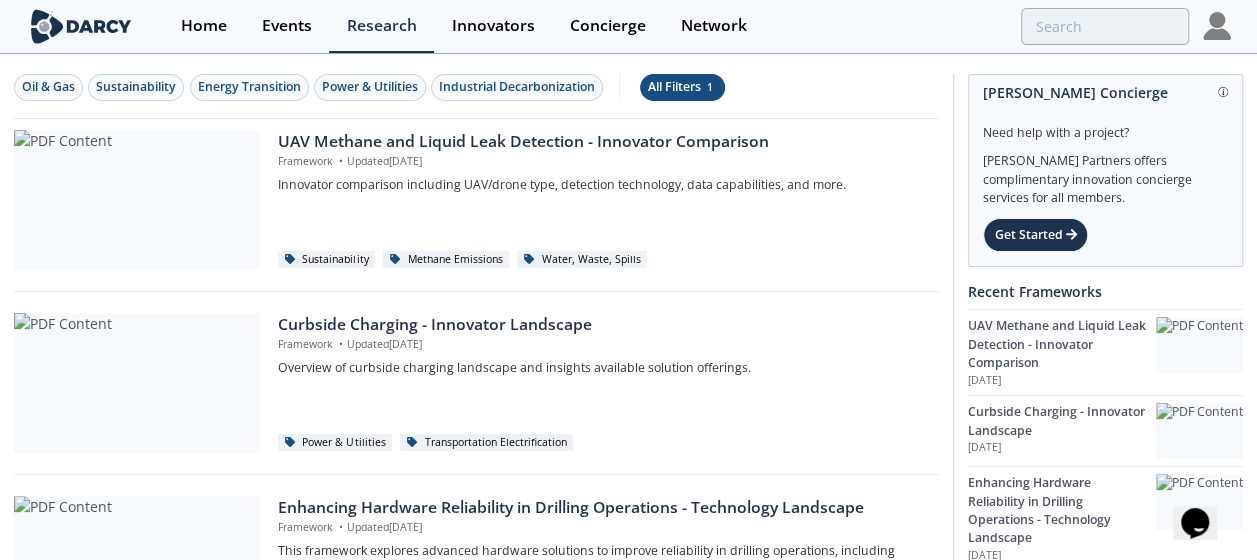 click on "All Filters
1" at bounding box center (682, 87) 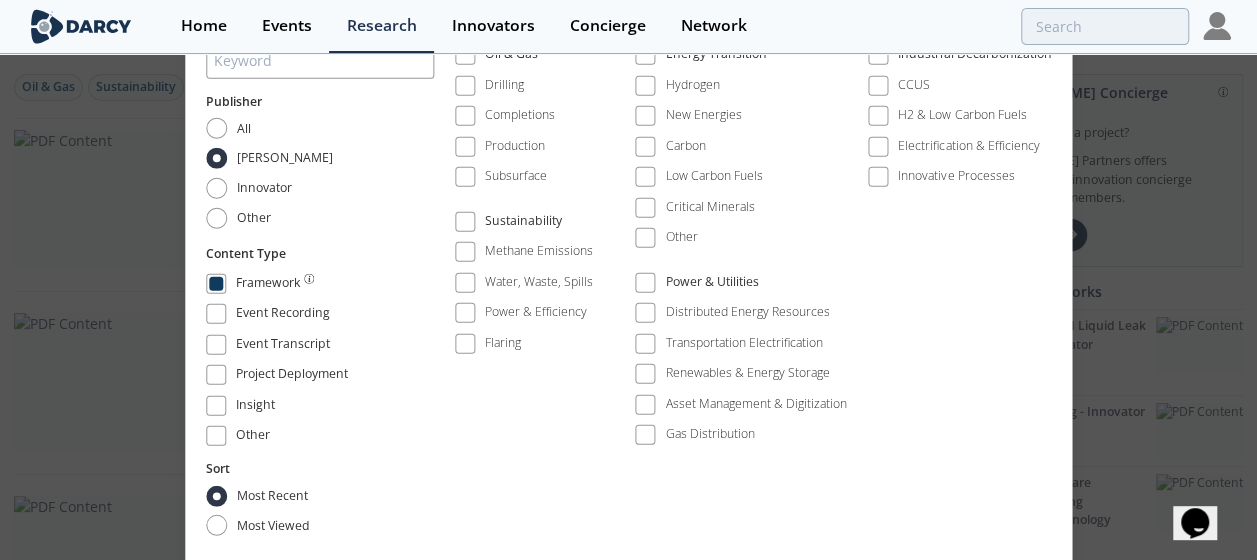 scroll, scrollTop: 490, scrollLeft: 0, axis: vertical 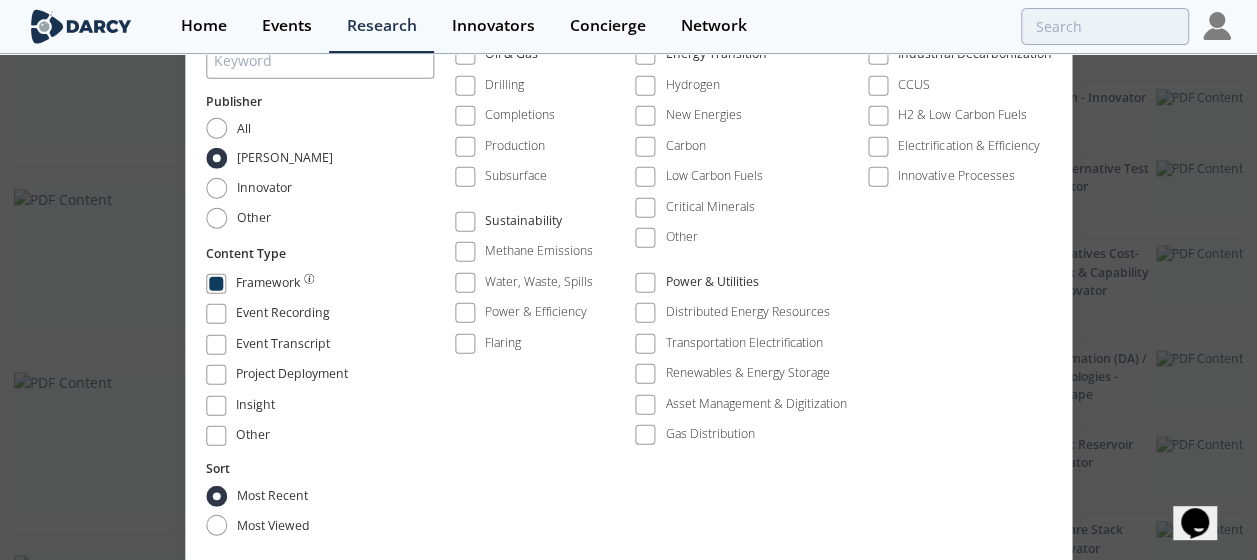 click on "All Filters
Keyword
Publisher
All
Darcy
Innovator
Other
Content Type
Framework
Content prepared by the Darcy research team which condenses, highlights or compares the potential solutions or challenges in a particular area." at bounding box center [628, 280] 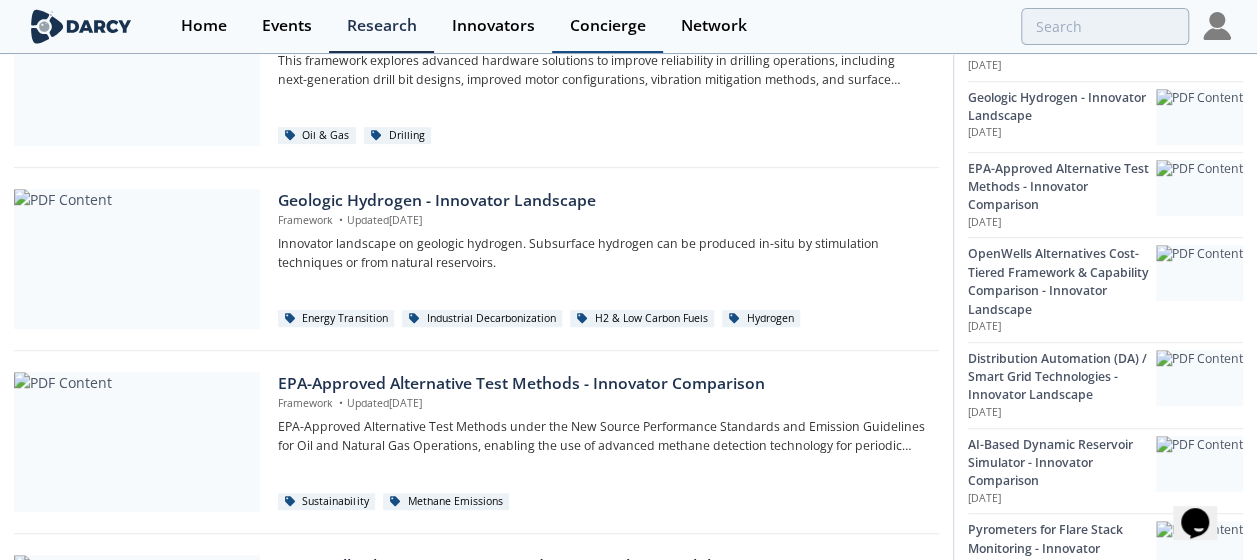 click on "Concierge" at bounding box center [608, 26] 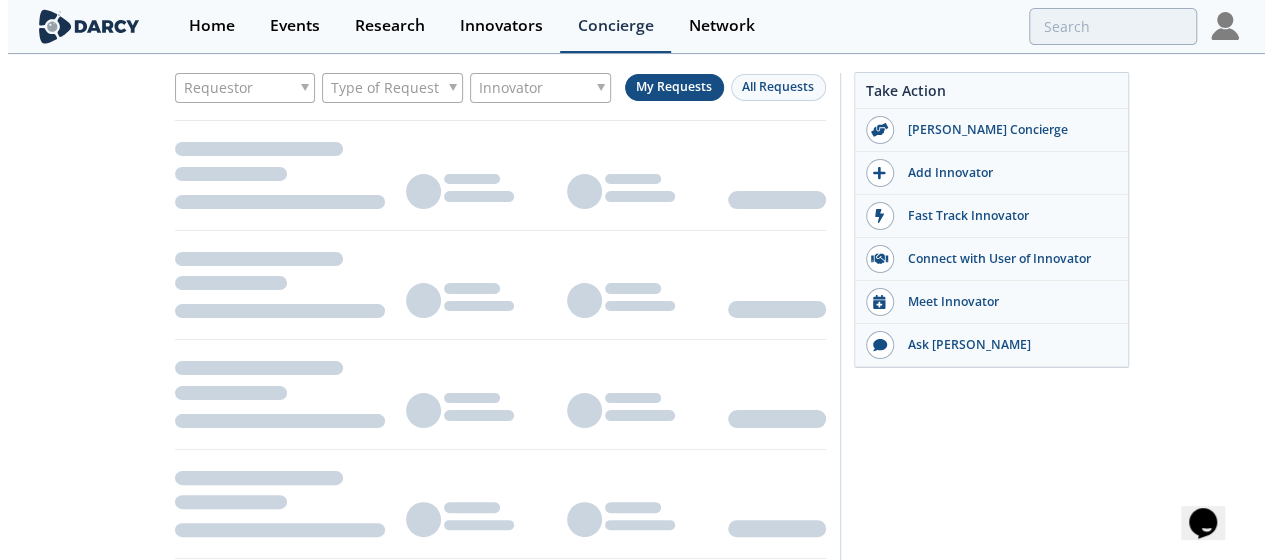 scroll, scrollTop: 0, scrollLeft: 0, axis: both 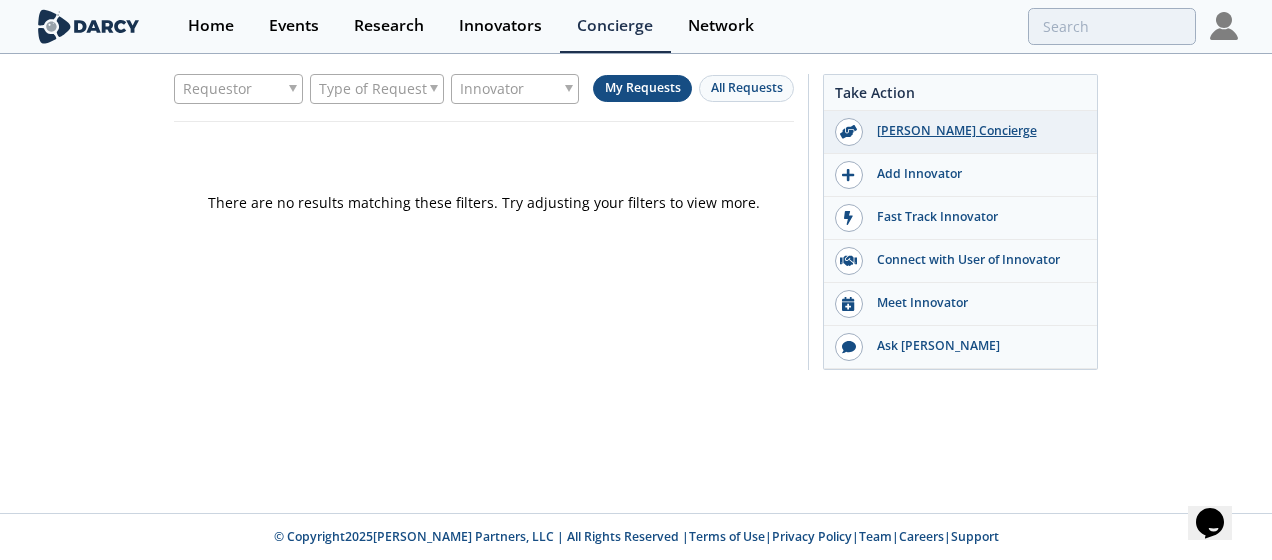 click on "[PERSON_NAME] Concierge" at bounding box center (975, 131) 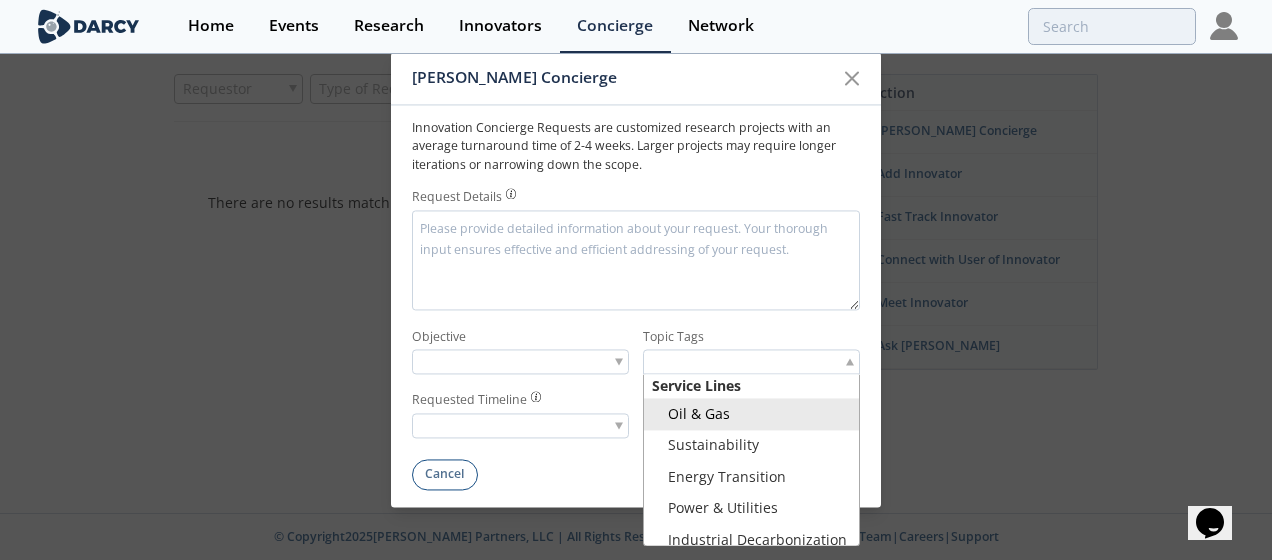 click at bounding box center [720, 362] 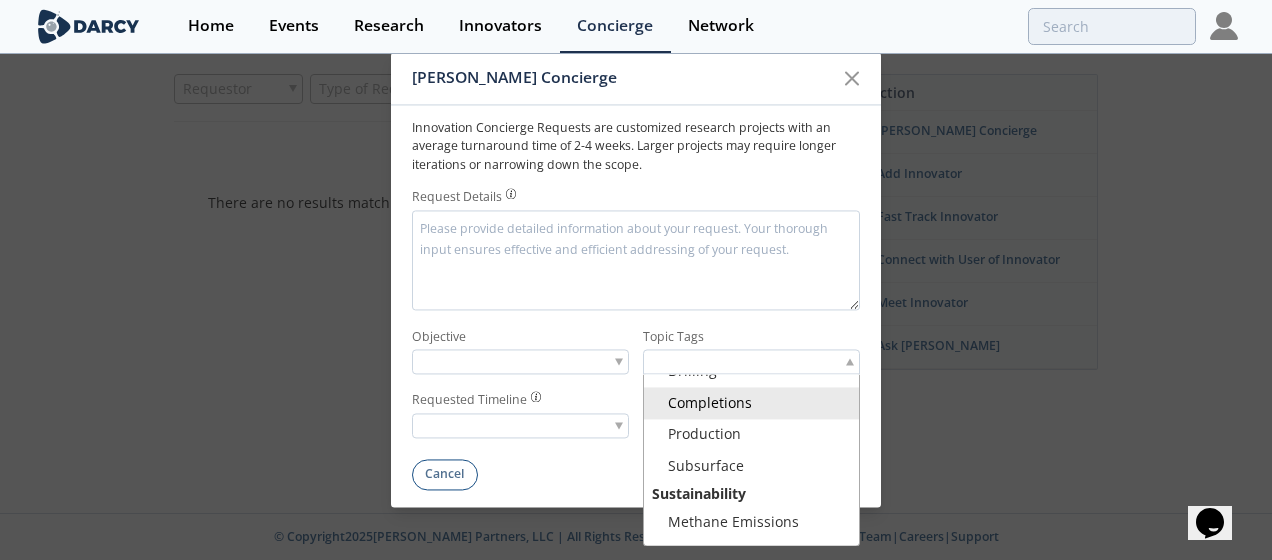 scroll, scrollTop: 270, scrollLeft: 0, axis: vertical 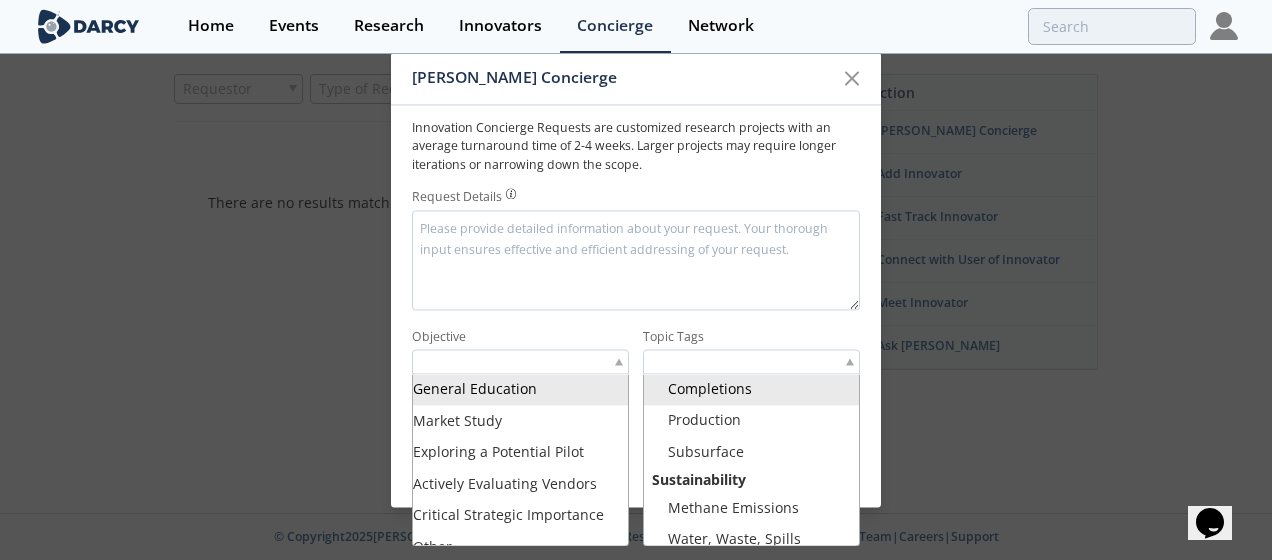 click at bounding box center (520, 362) 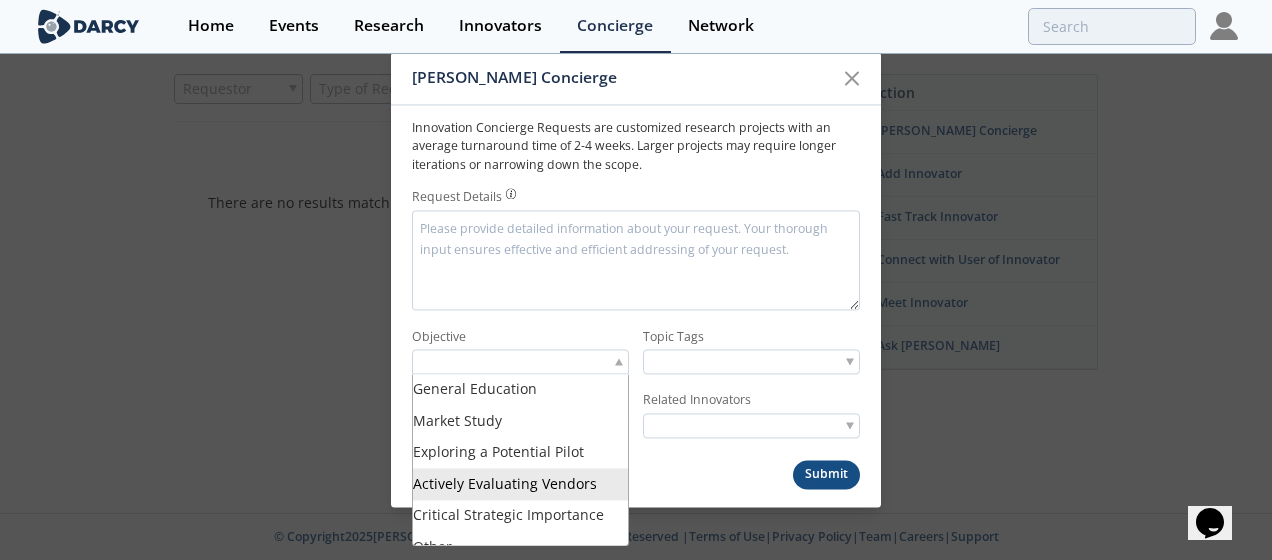 scroll, scrollTop: 17, scrollLeft: 0, axis: vertical 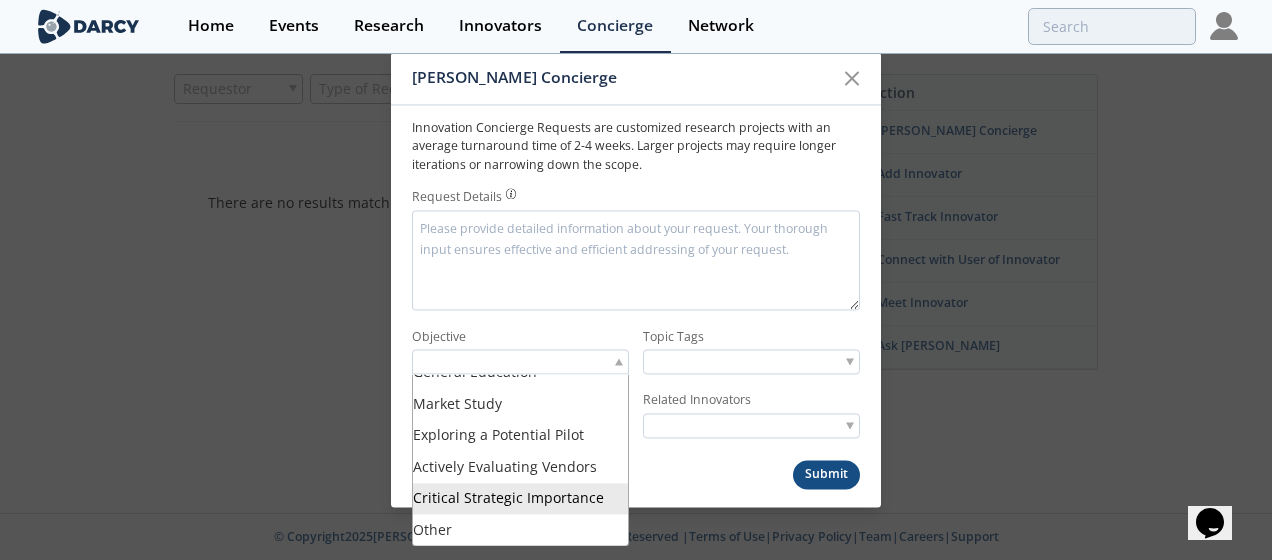 click on "Cancel
Submit" at bounding box center (636, 474) 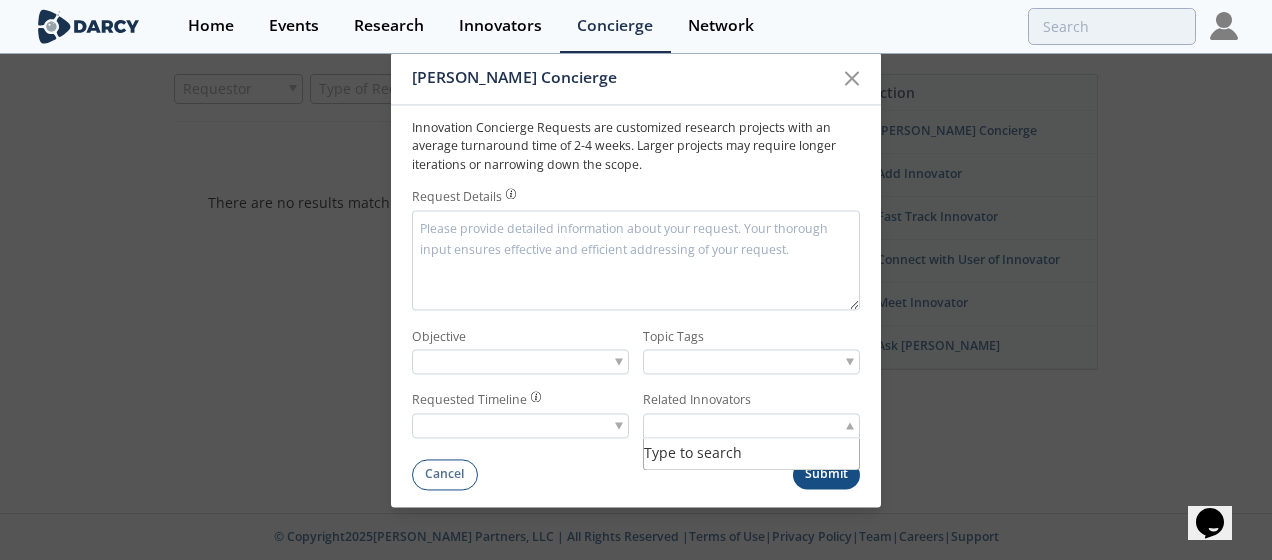 click at bounding box center (751, 426) 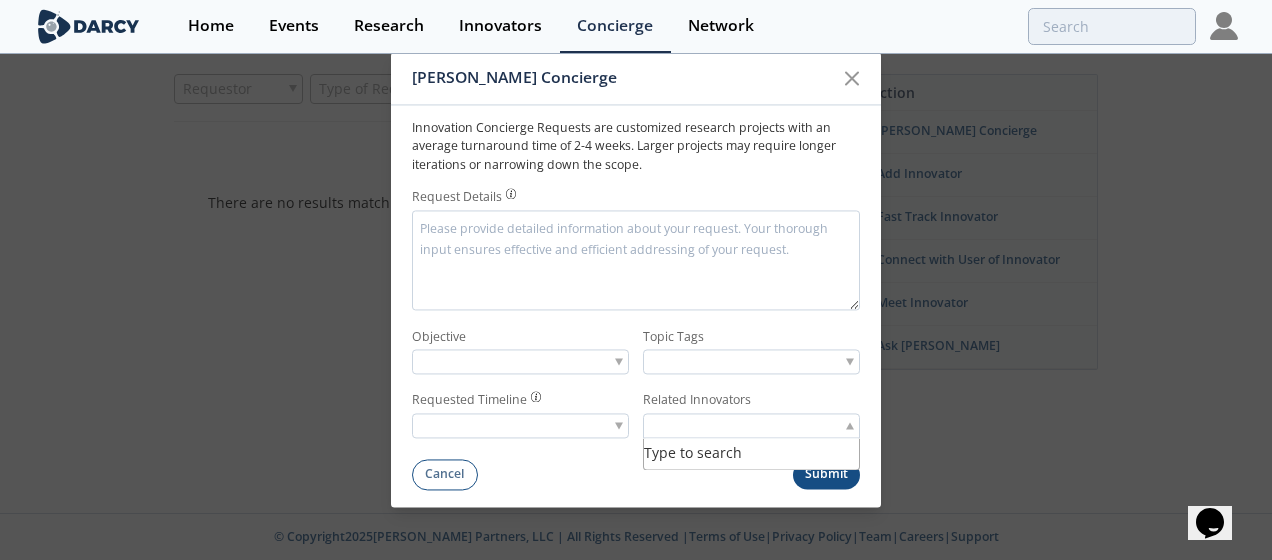 click at bounding box center [720, 362] 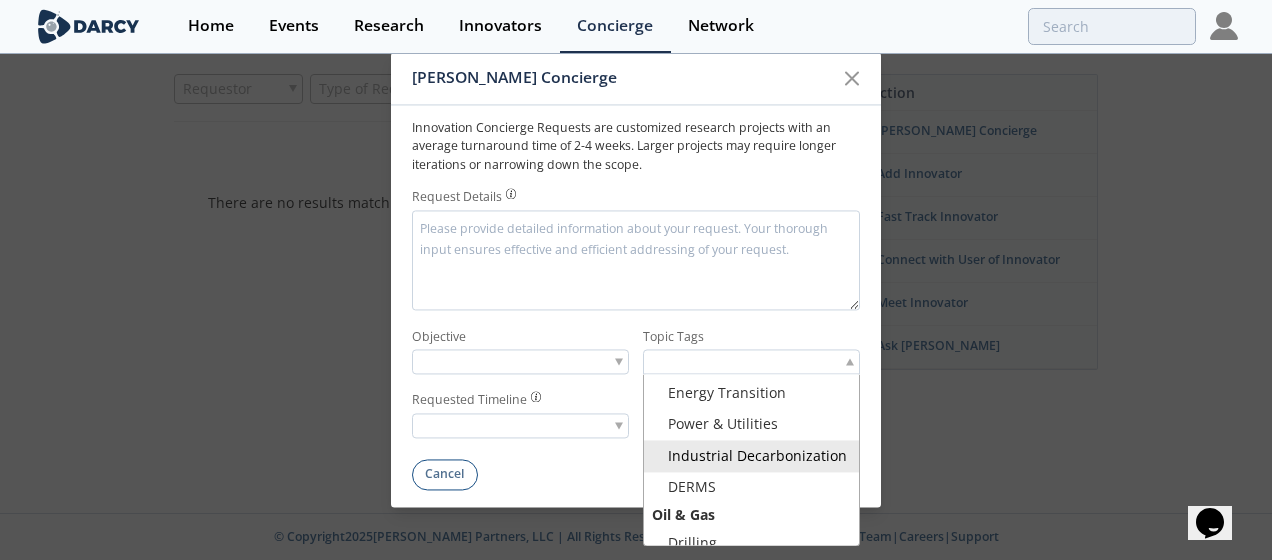 scroll, scrollTop: 123, scrollLeft: 0, axis: vertical 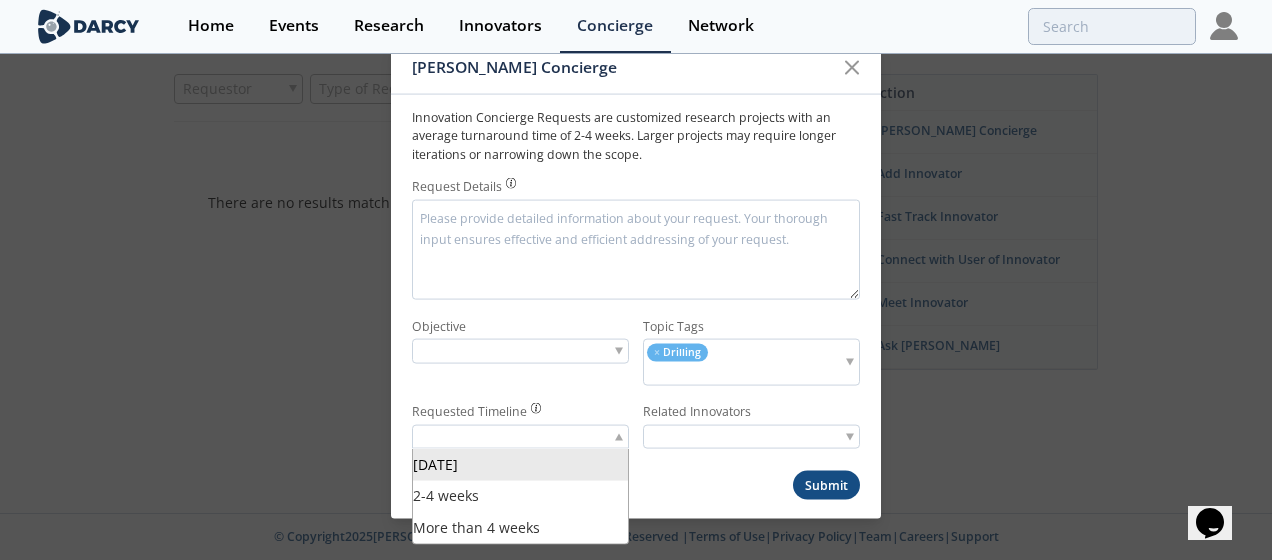 click at bounding box center [520, 437] 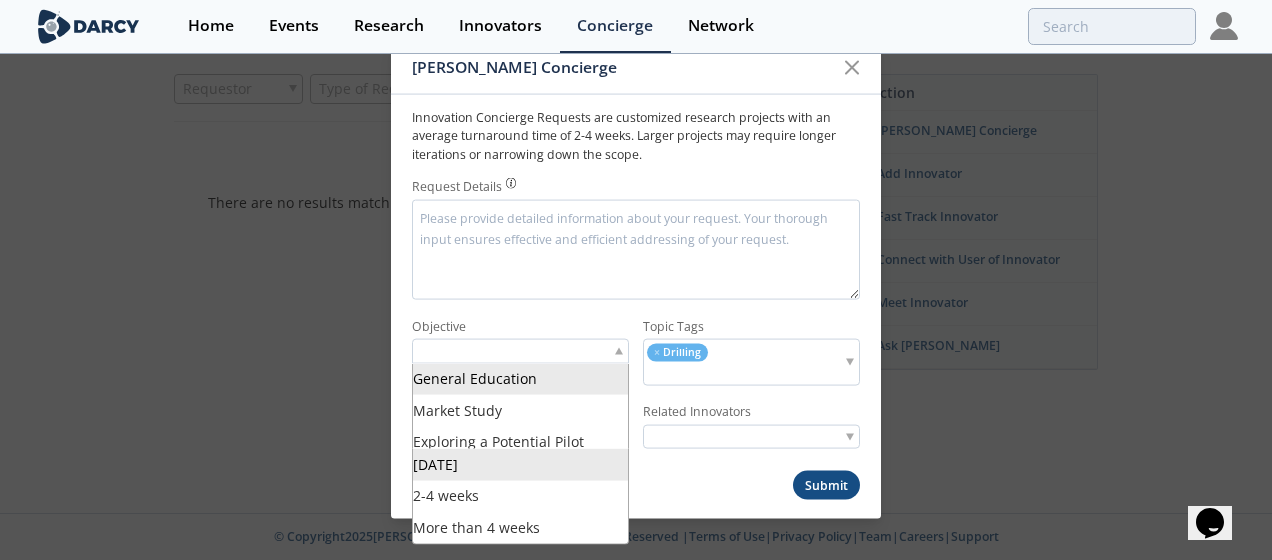 click at bounding box center [520, 351] 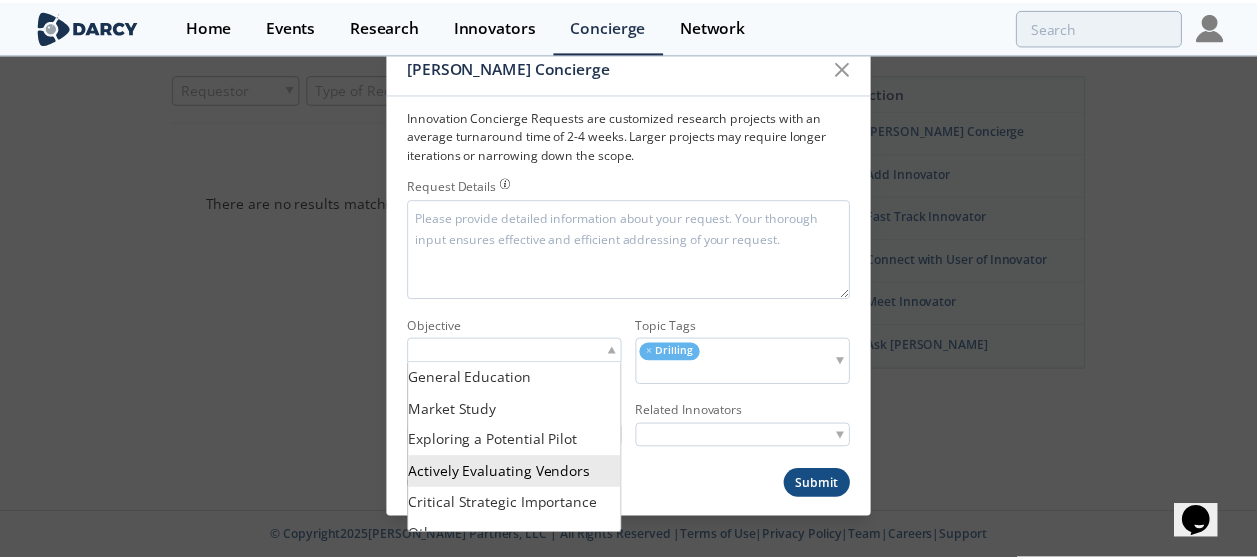 scroll, scrollTop: 17, scrollLeft: 0, axis: vertical 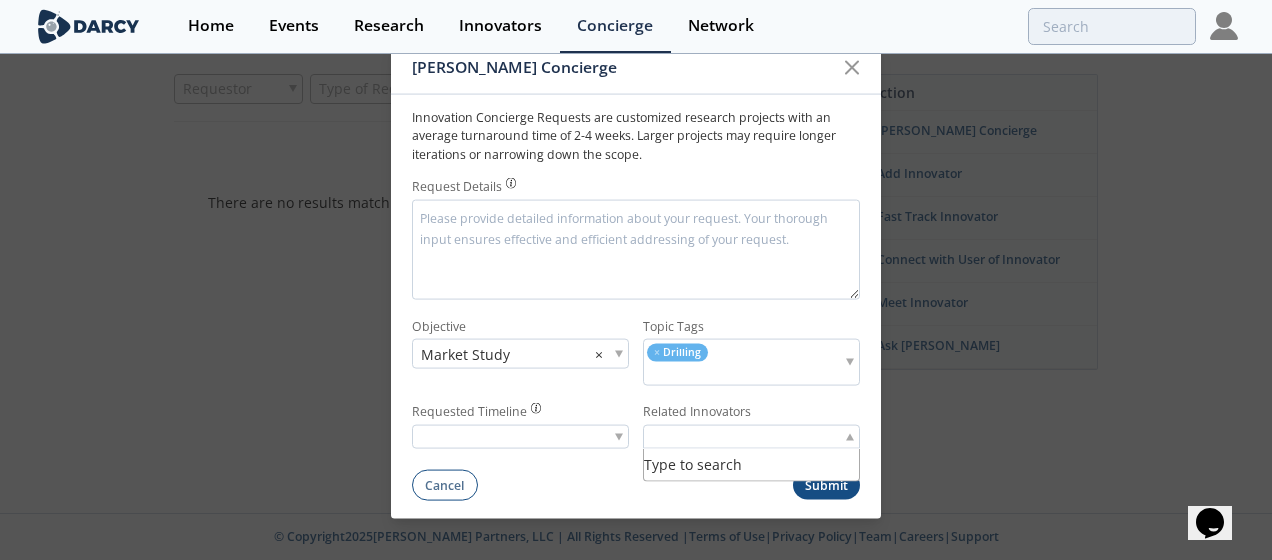 click at bounding box center (720, 436) 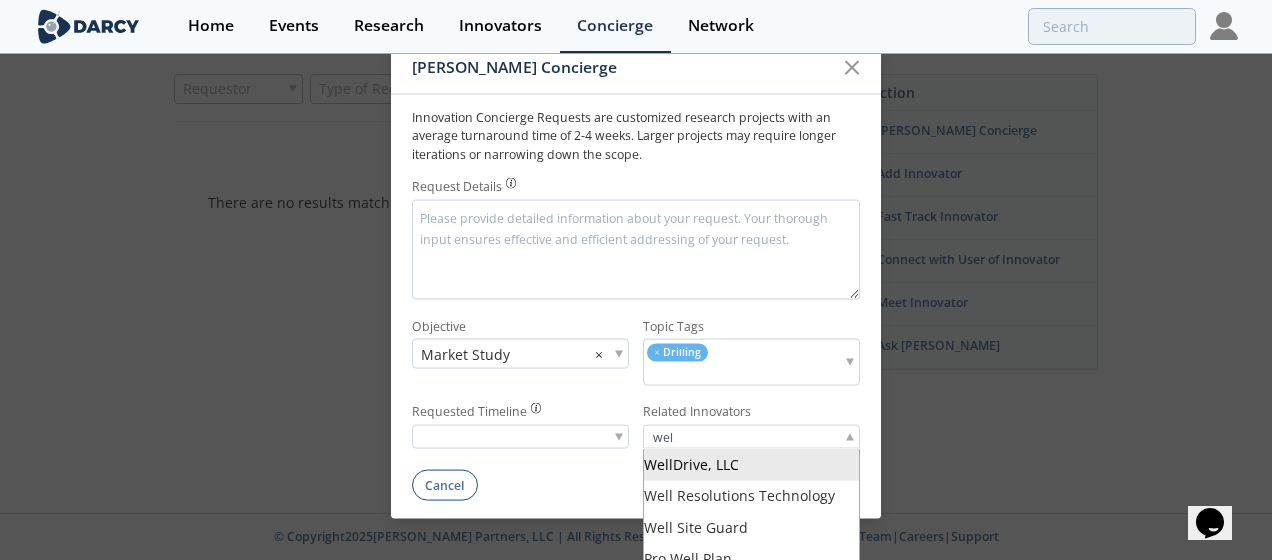 type on "wel" 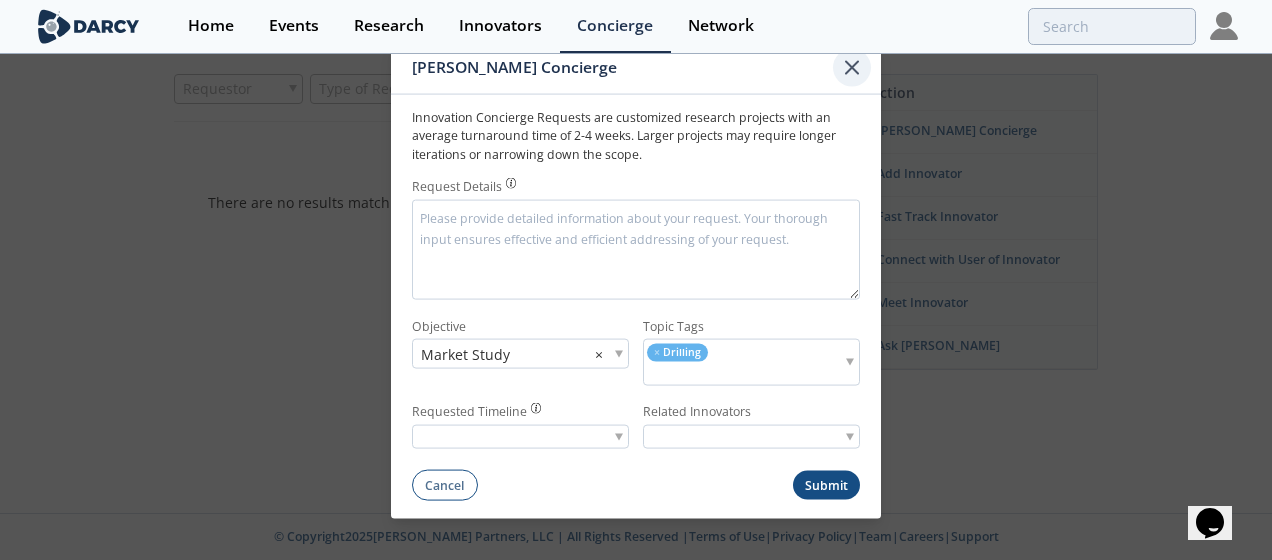 click 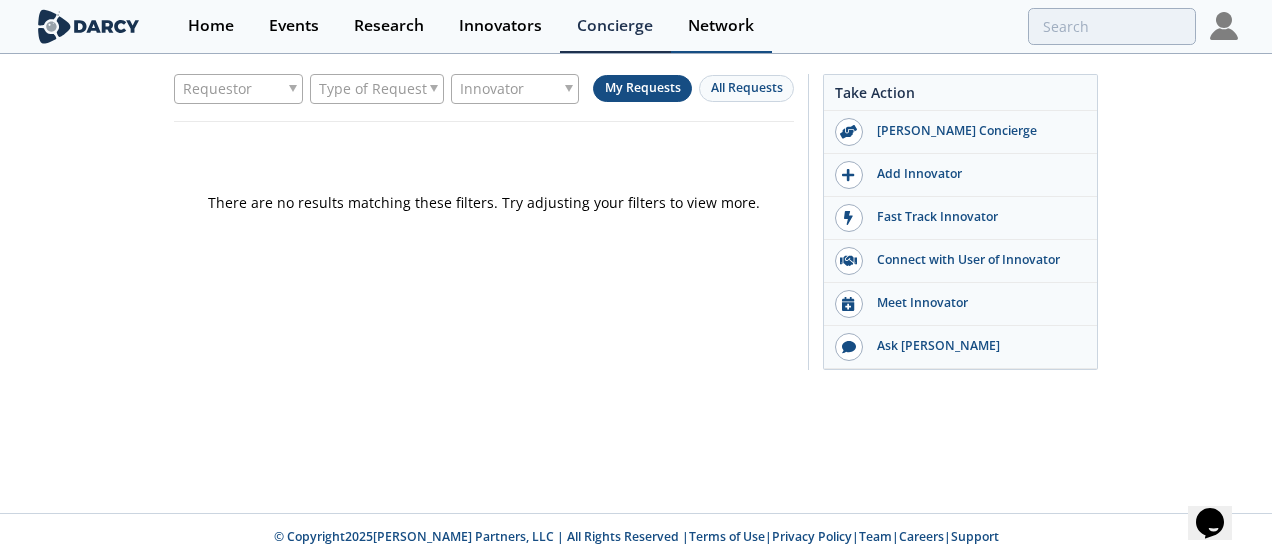 click on "Network" at bounding box center (721, 26) 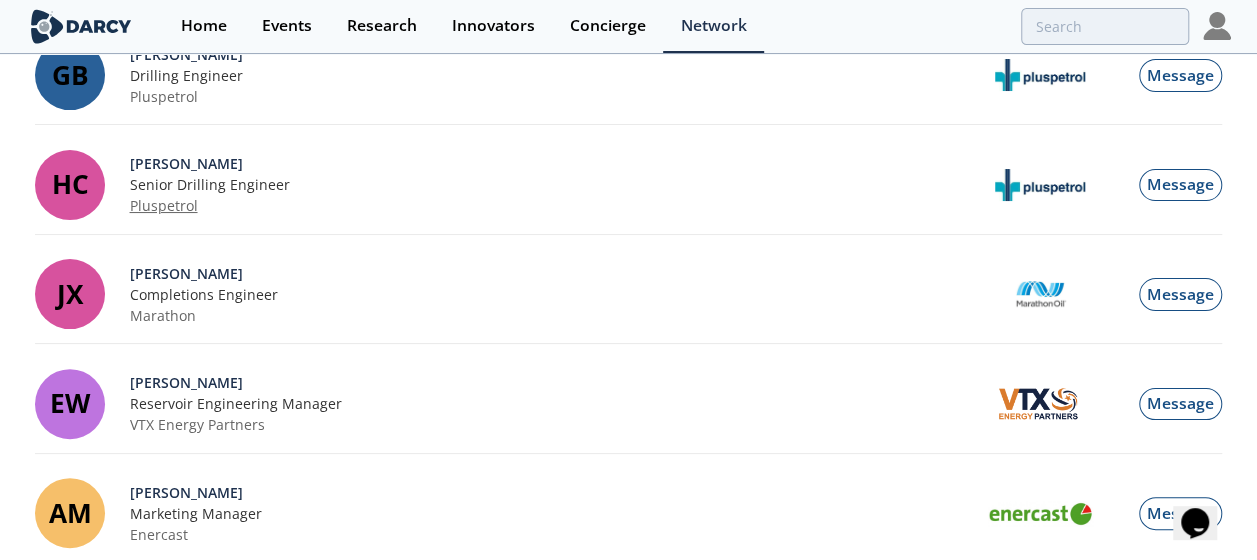 scroll, scrollTop: 0, scrollLeft: 0, axis: both 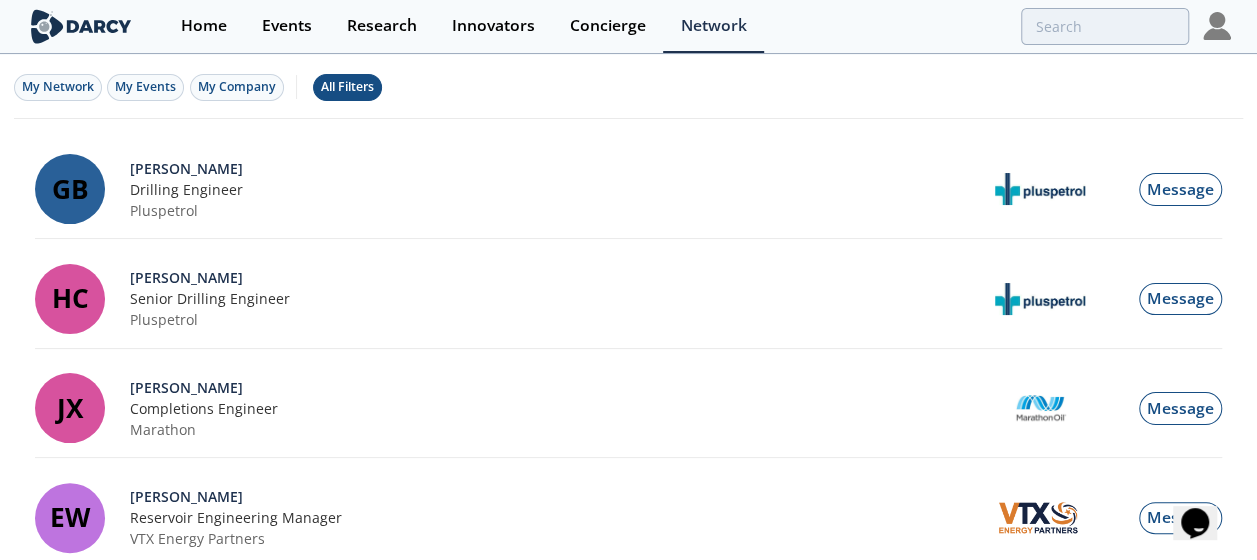 click on "All Filters" at bounding box center [347, 87] 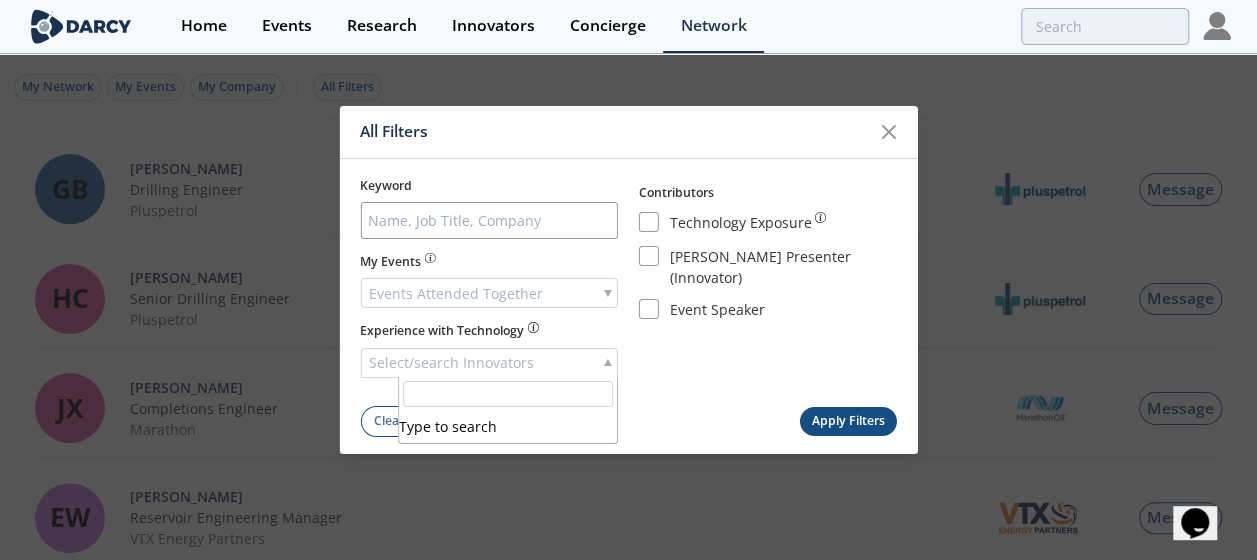 click on "Select/search Innovators" at bounding box center [489, 363] 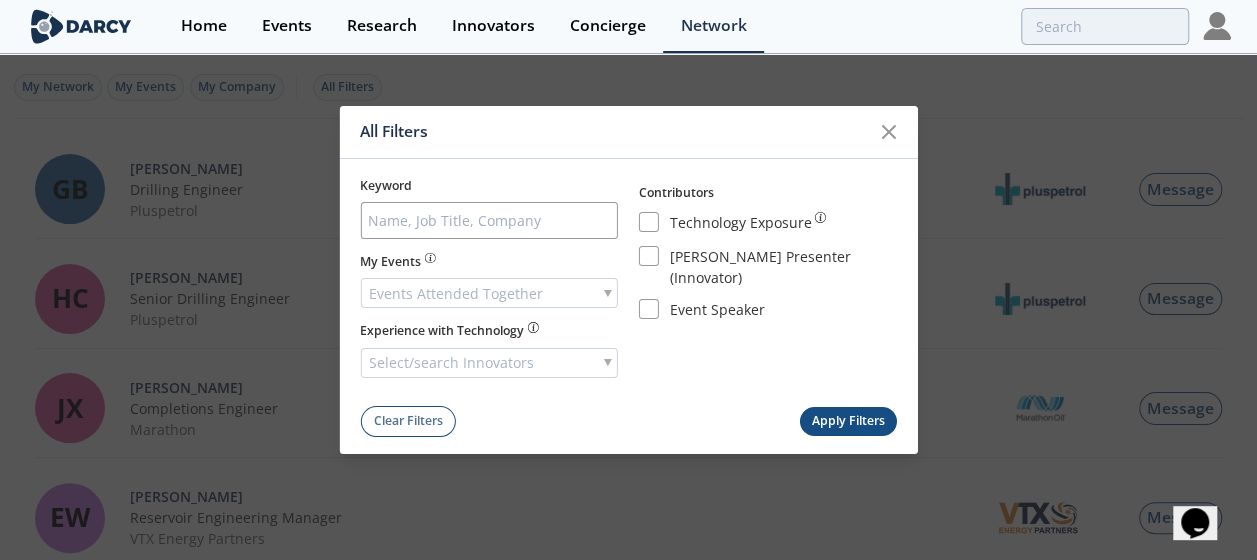 click on "Select/search Innovators" at bounding box center (489, 363) 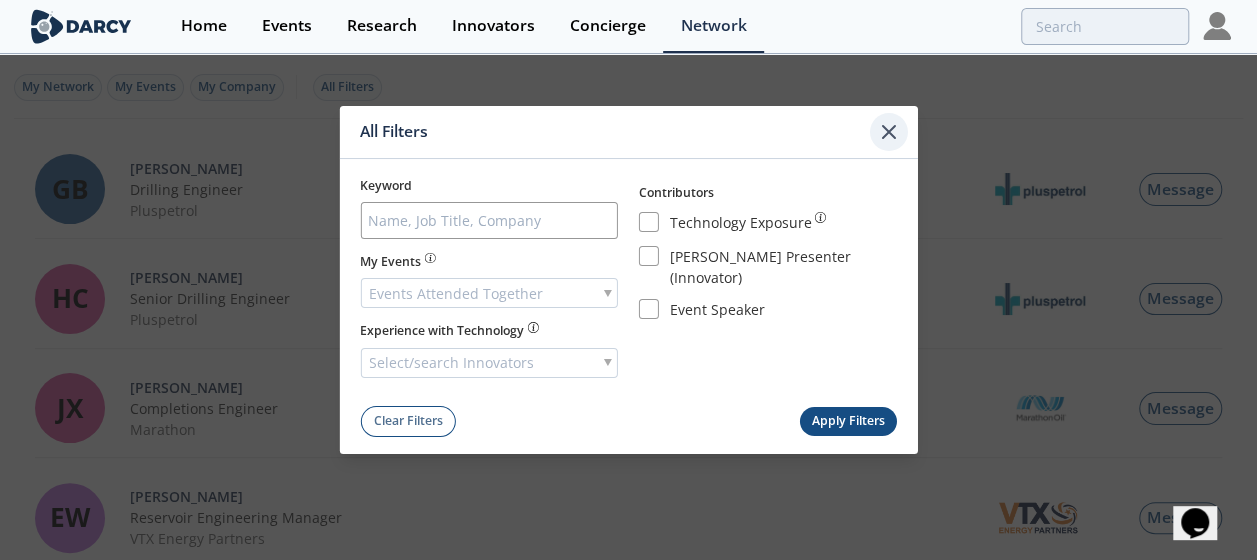click 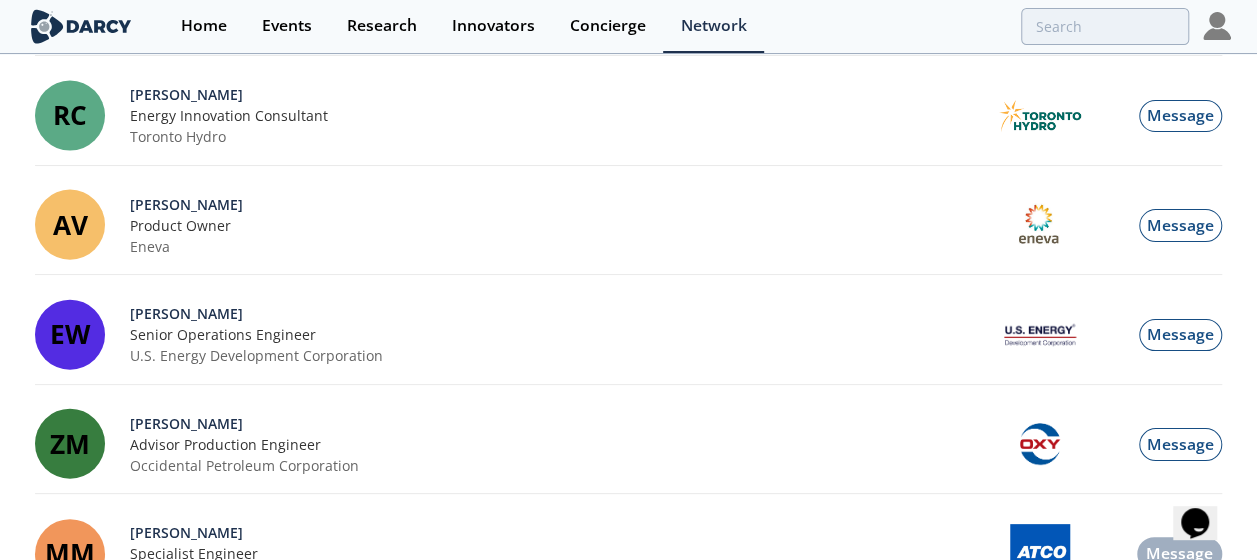 scroll, scrollTop: 2323, scrollLeft: 0, axis: vertical 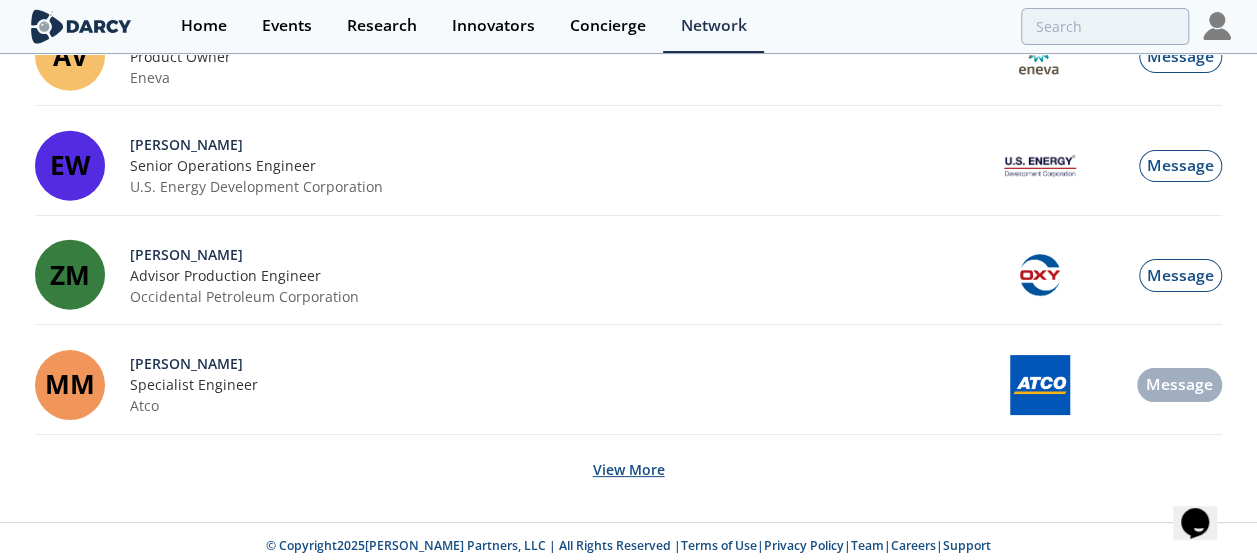 click on "View More" at bounding box center (629, 469) 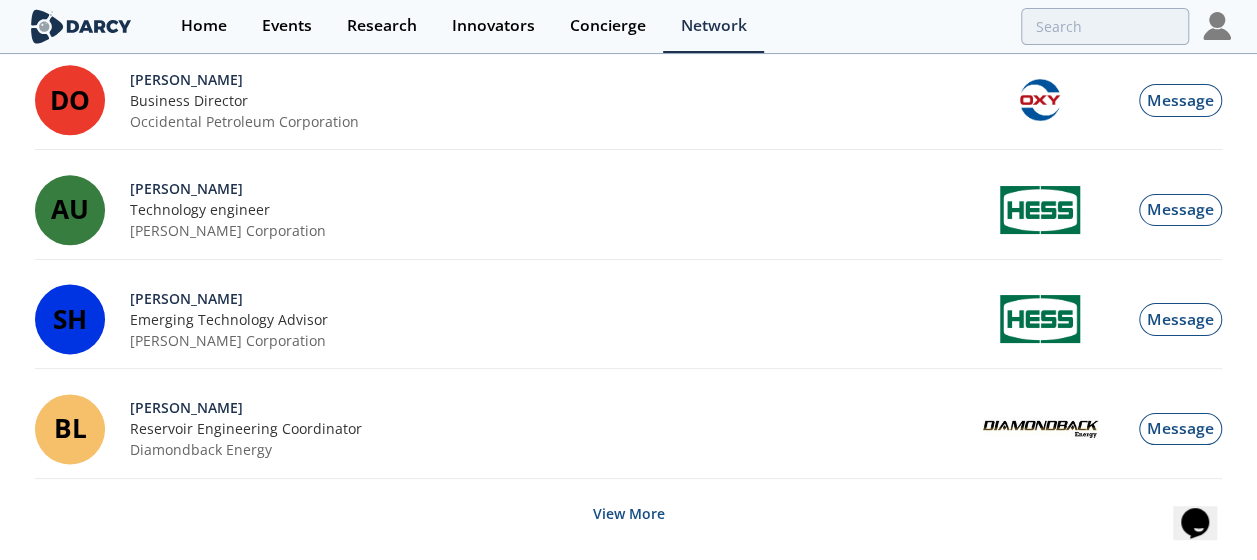 scroll, scrollTop: 4943, scrollLeft: 0, axis: vertical 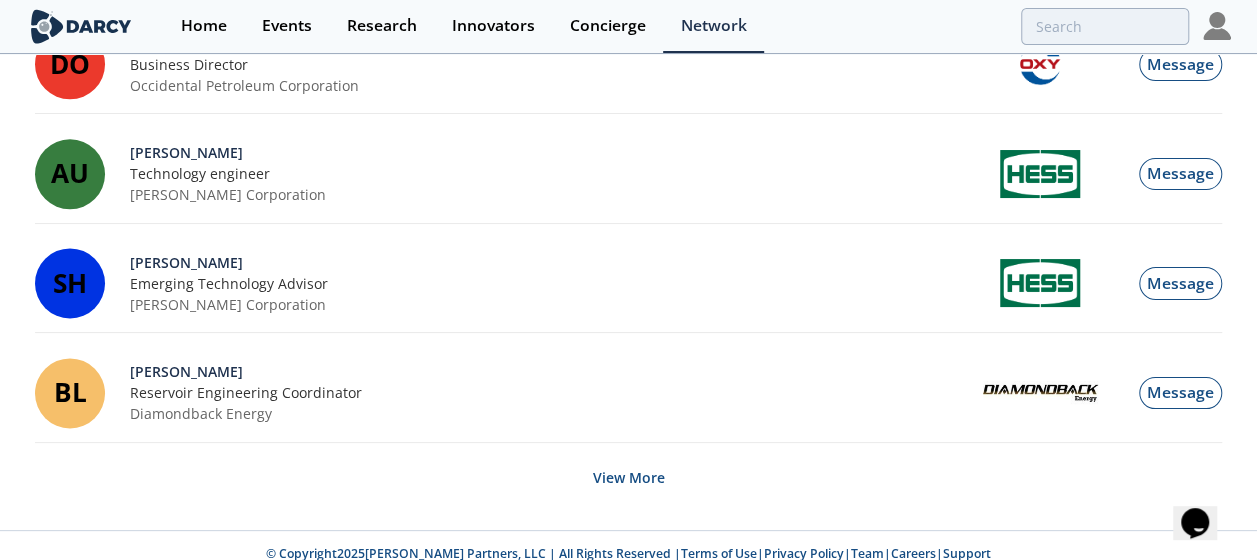 click on "View More" at bounding box center (629, 477) 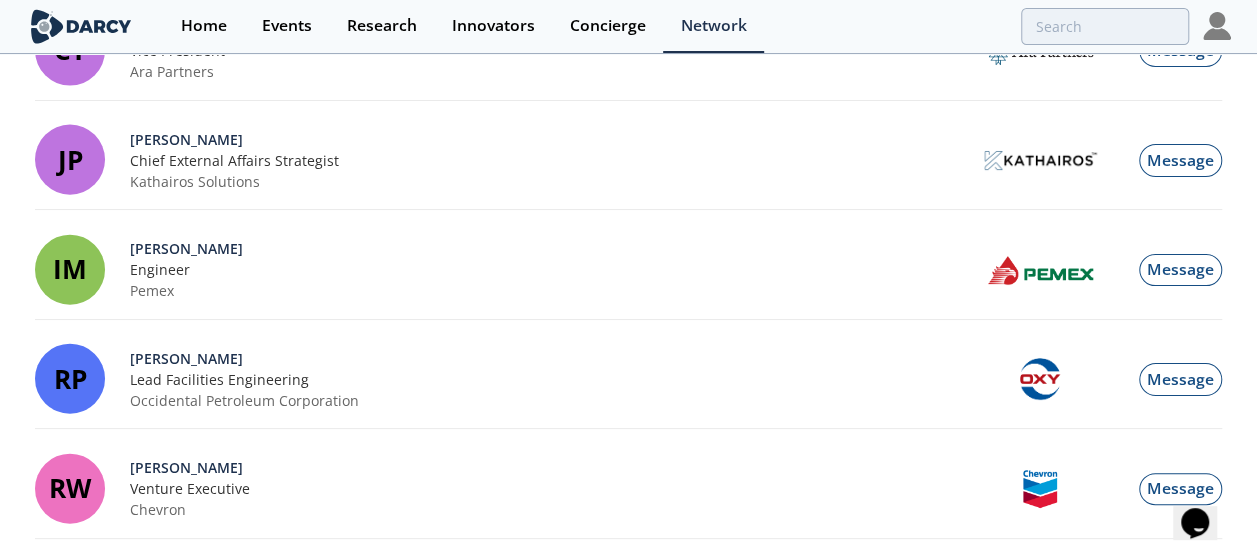 scroll, scrollTop: 5955, scrollLeft: 0, axis: vertical 